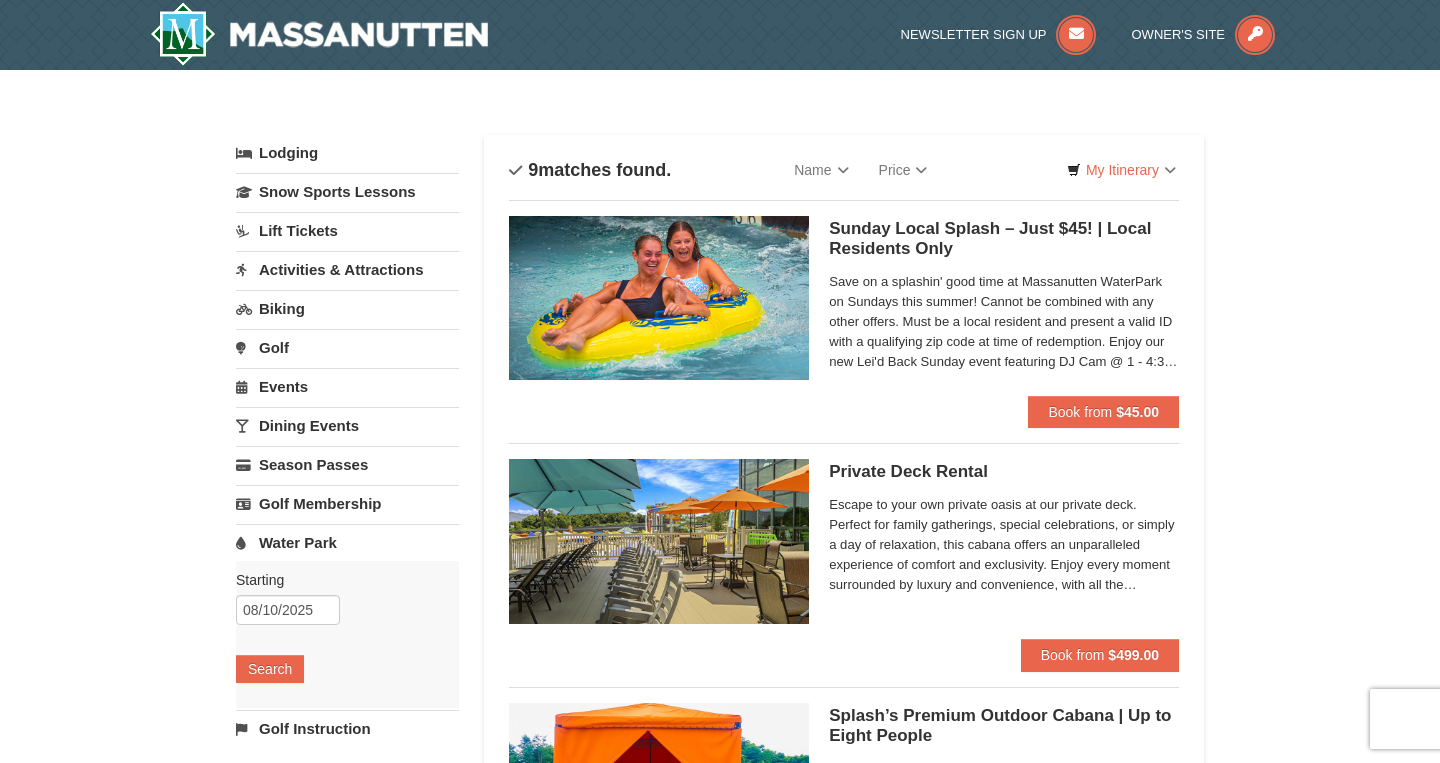 scroll, scrollTop: 0, scrollLeft: 0, axis: both 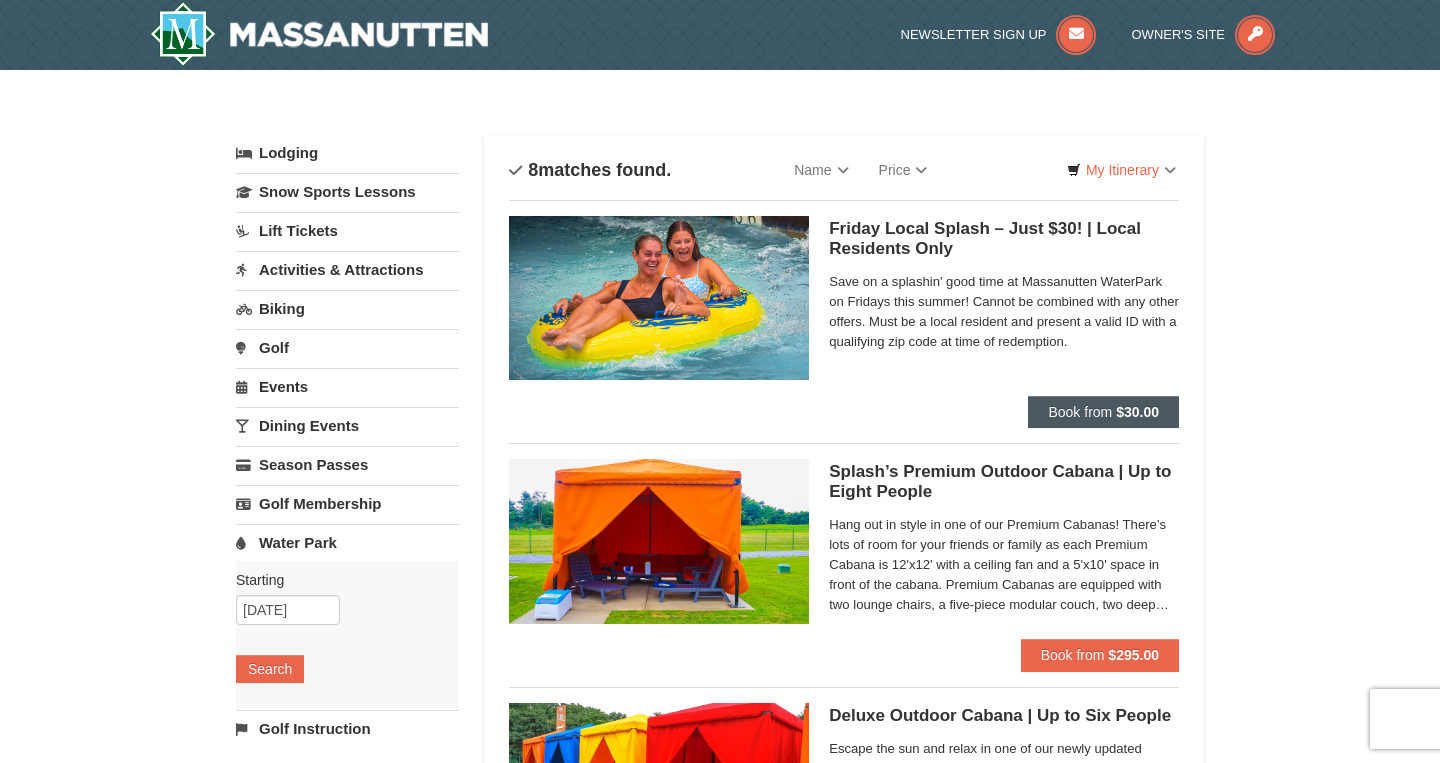 click on "Book from" at bounding box center [1080, 412] 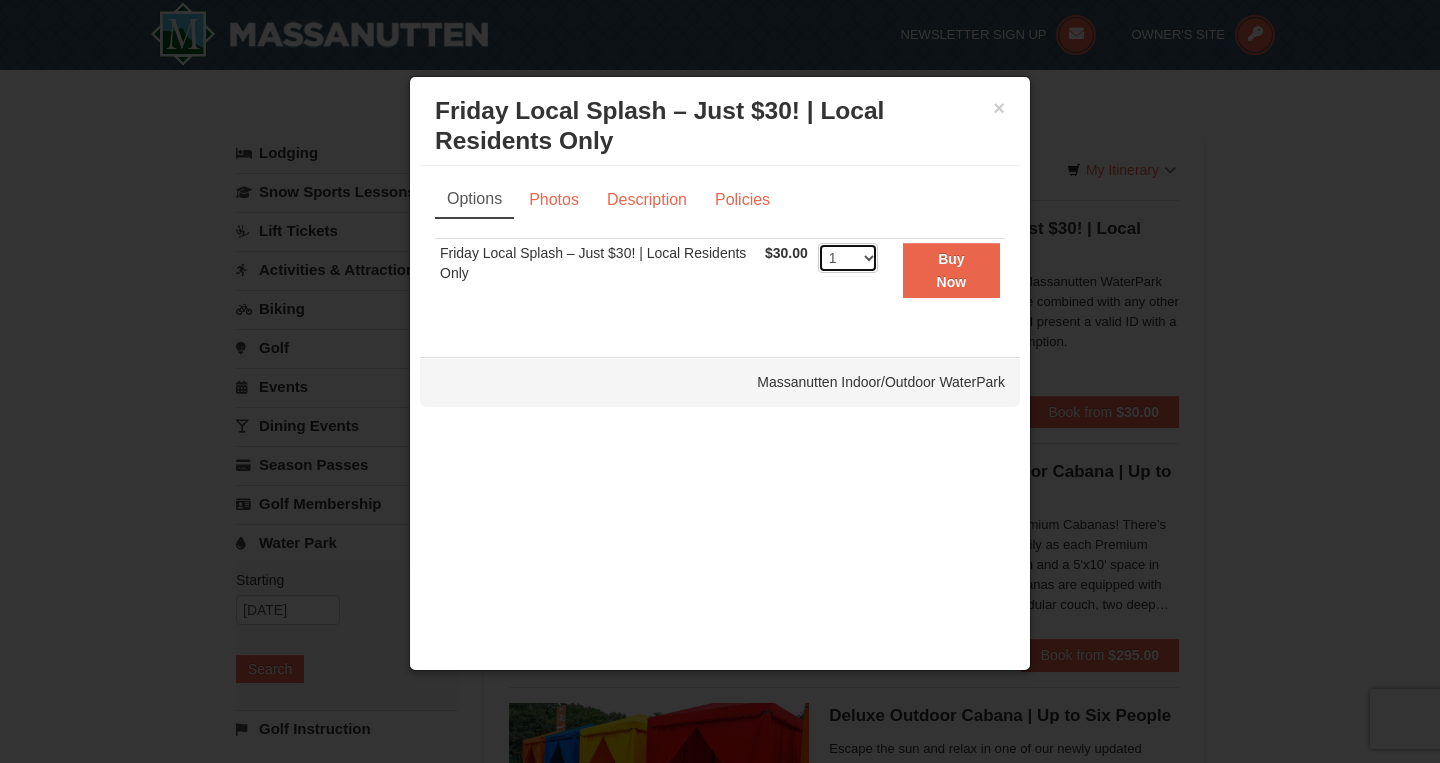 select on "6" 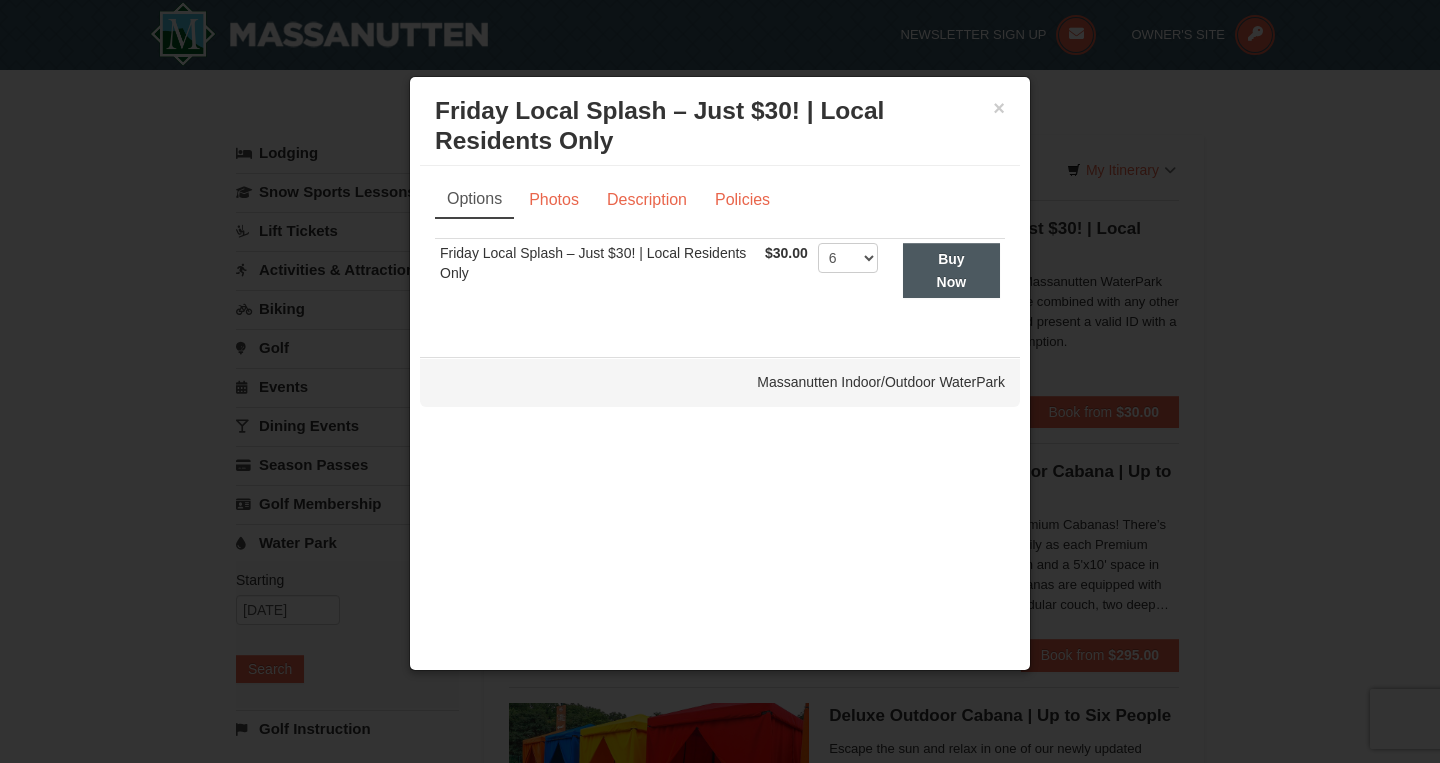 click on "Buy Now" at bounding box center (952, 270) 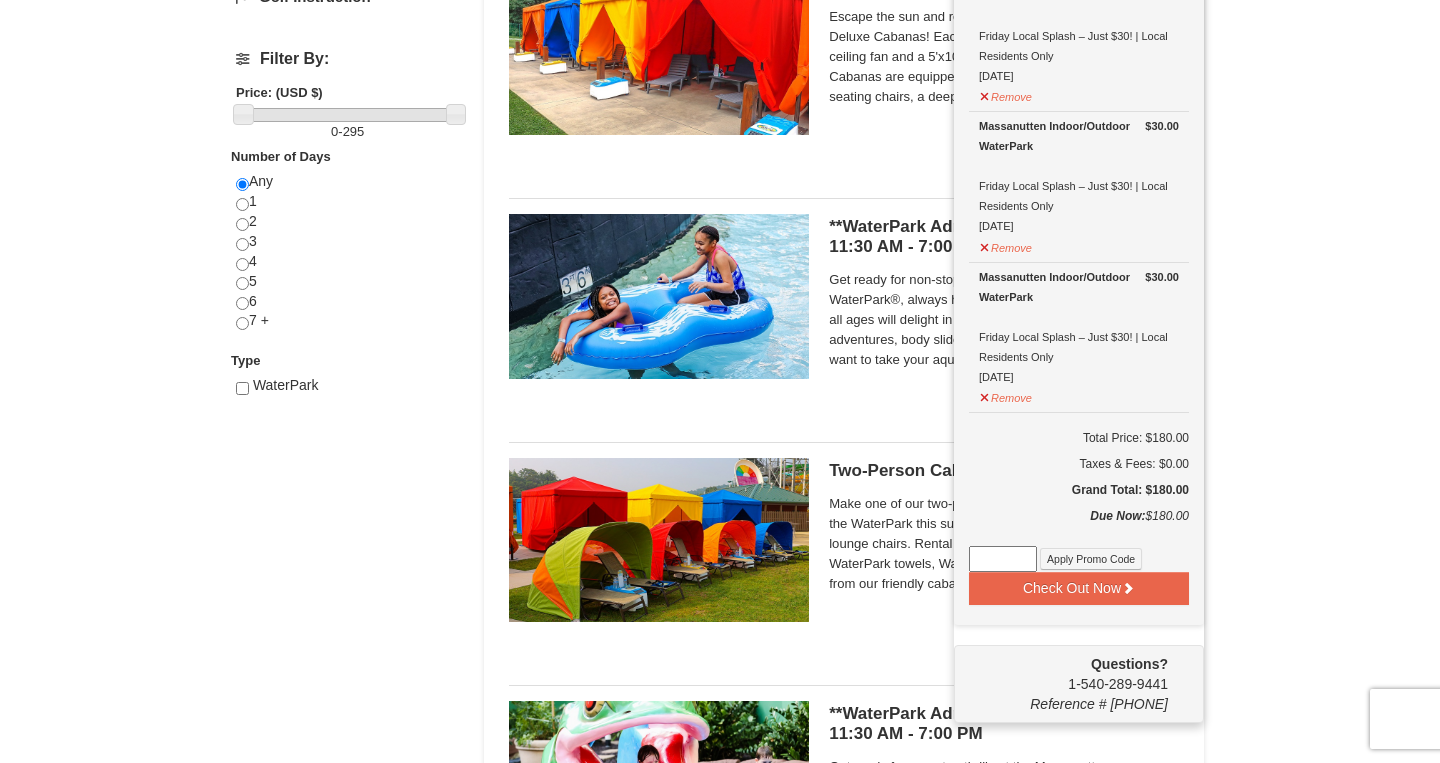 scroll, scrollTop: 738, scrollLeft: 0, axis: vertical 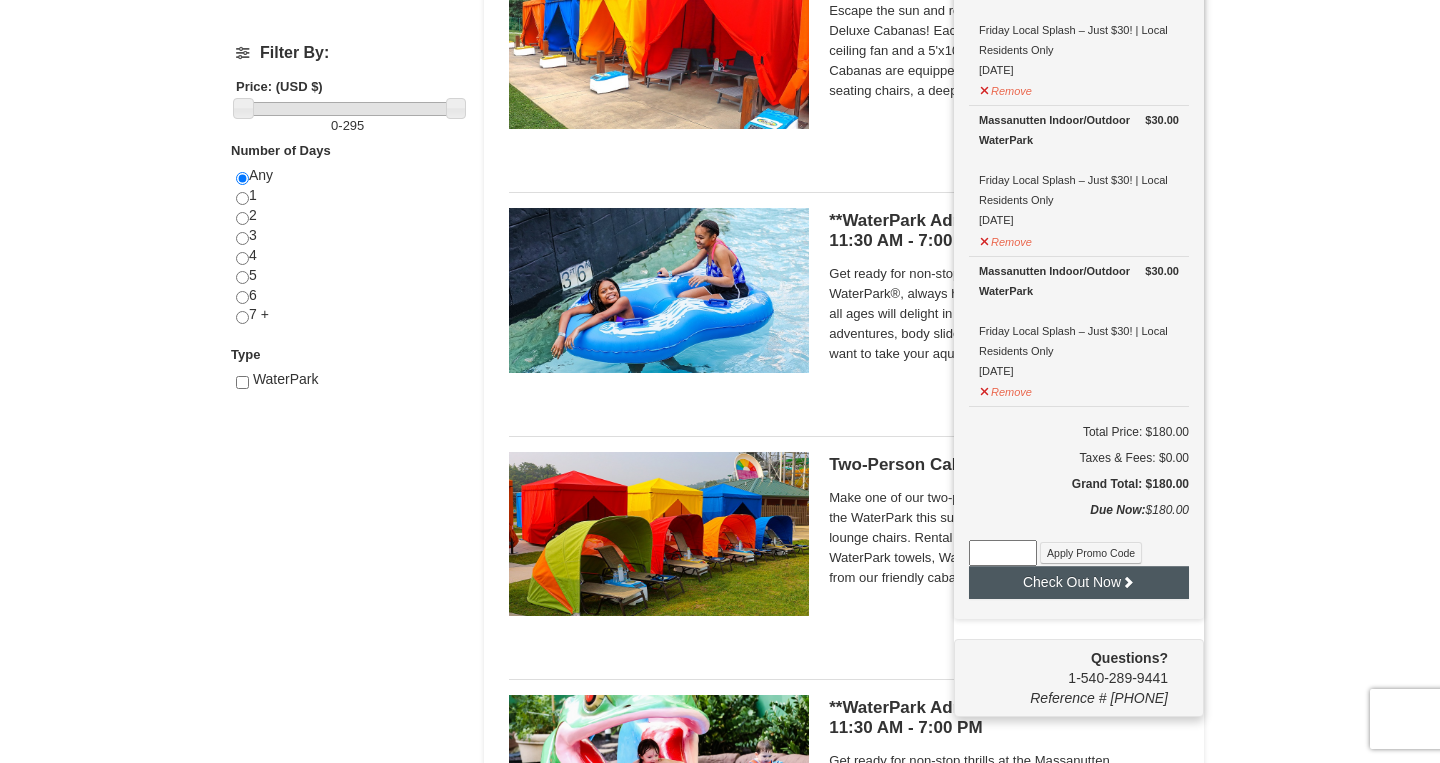click on "Check Out Now" at bounding box center (1079, 582) 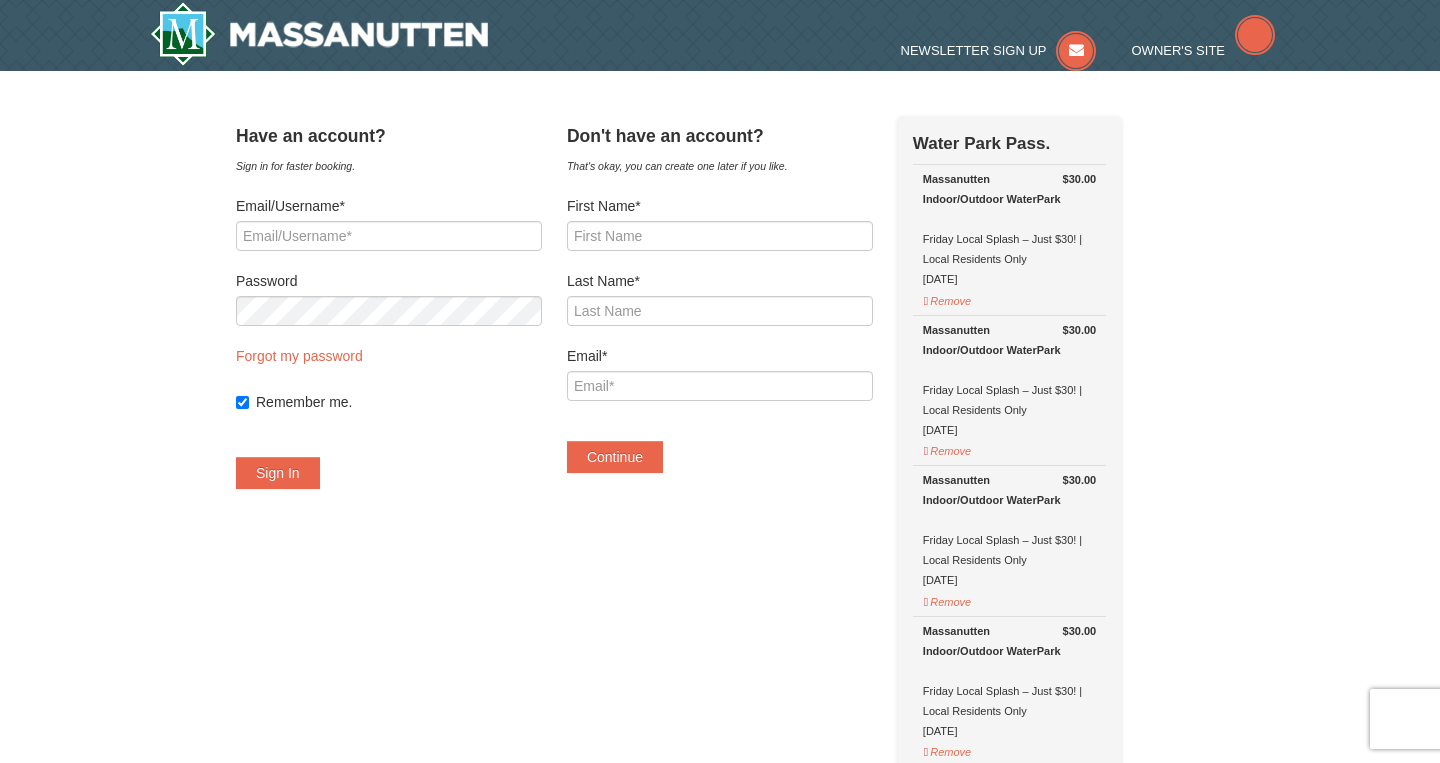 scroll, scrollTop: 0, scrollLeft: 0, axis: both 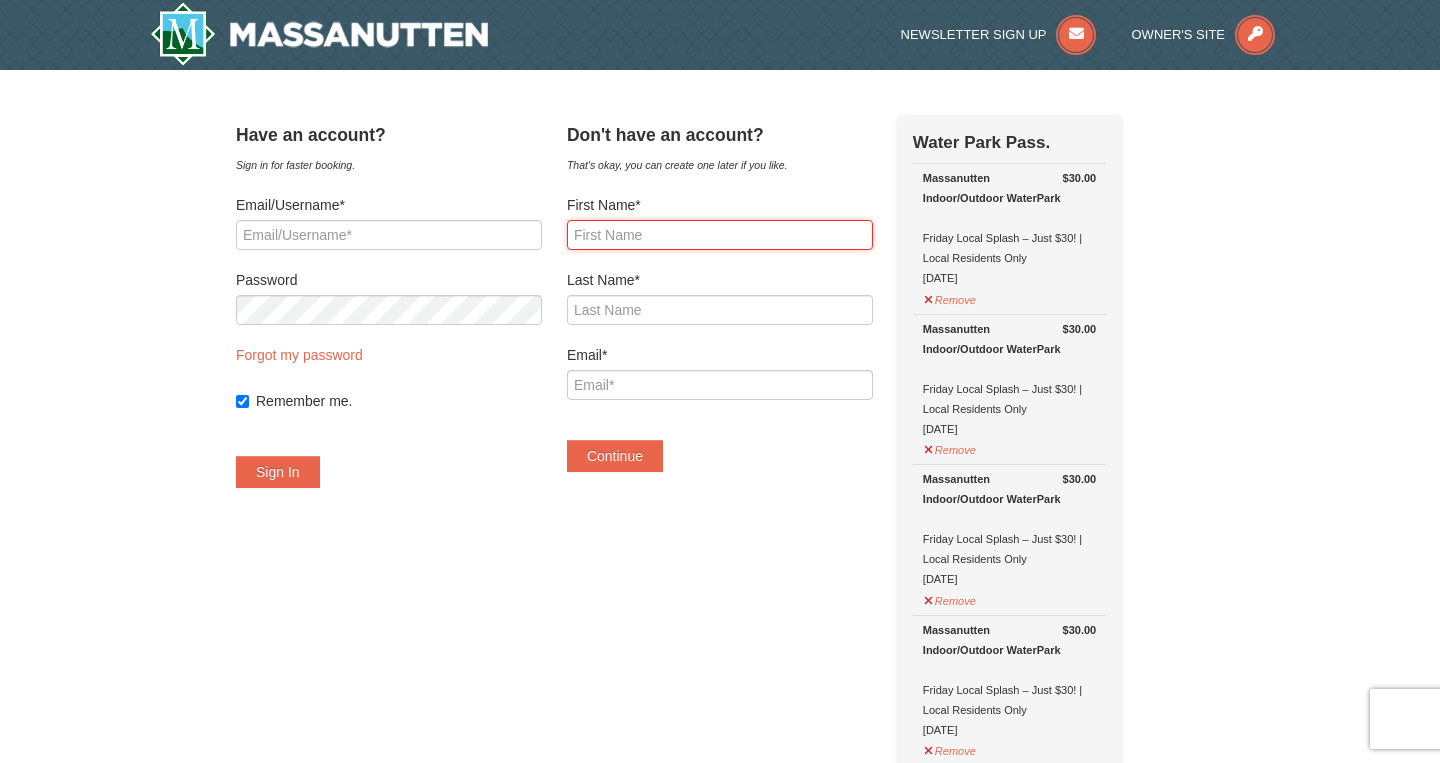 type on "K" 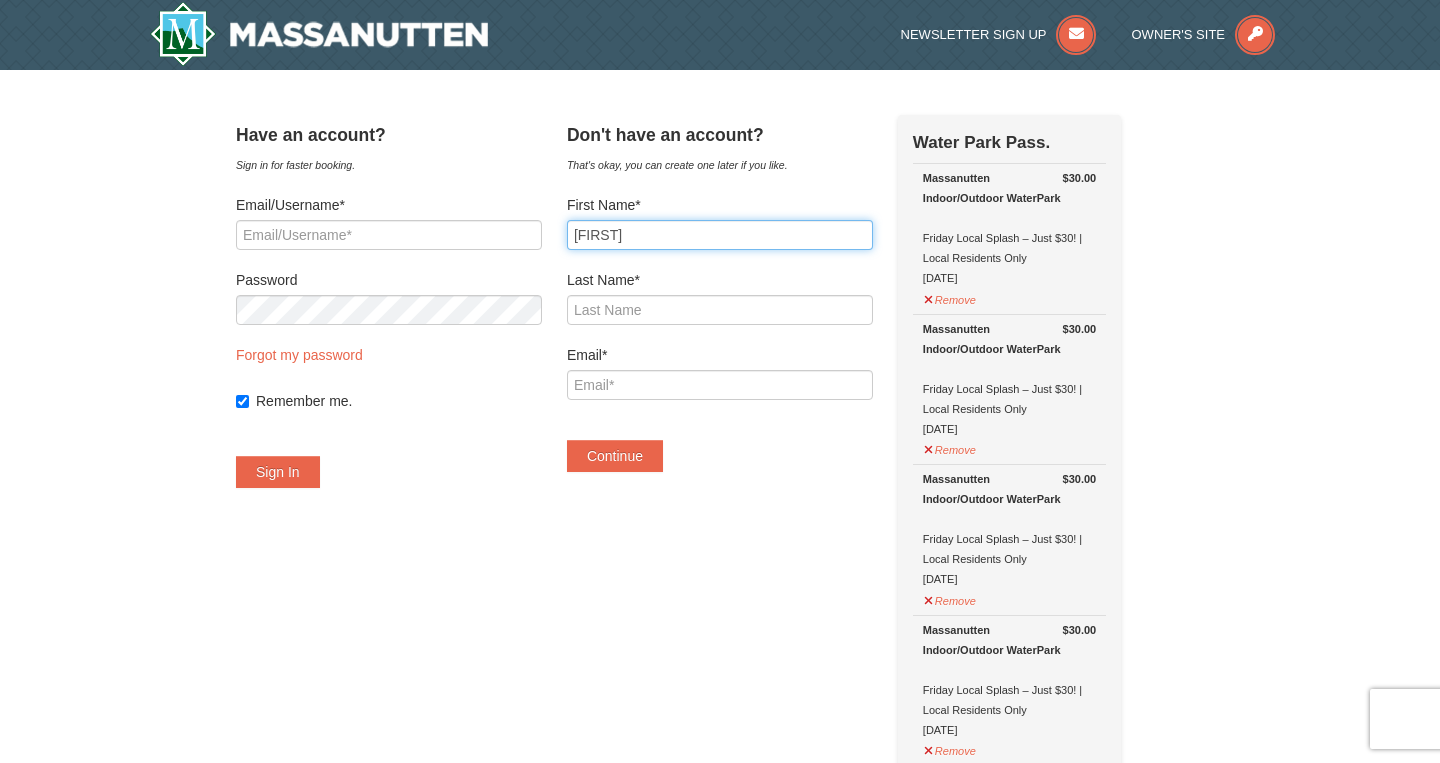 type on "Lourdes" 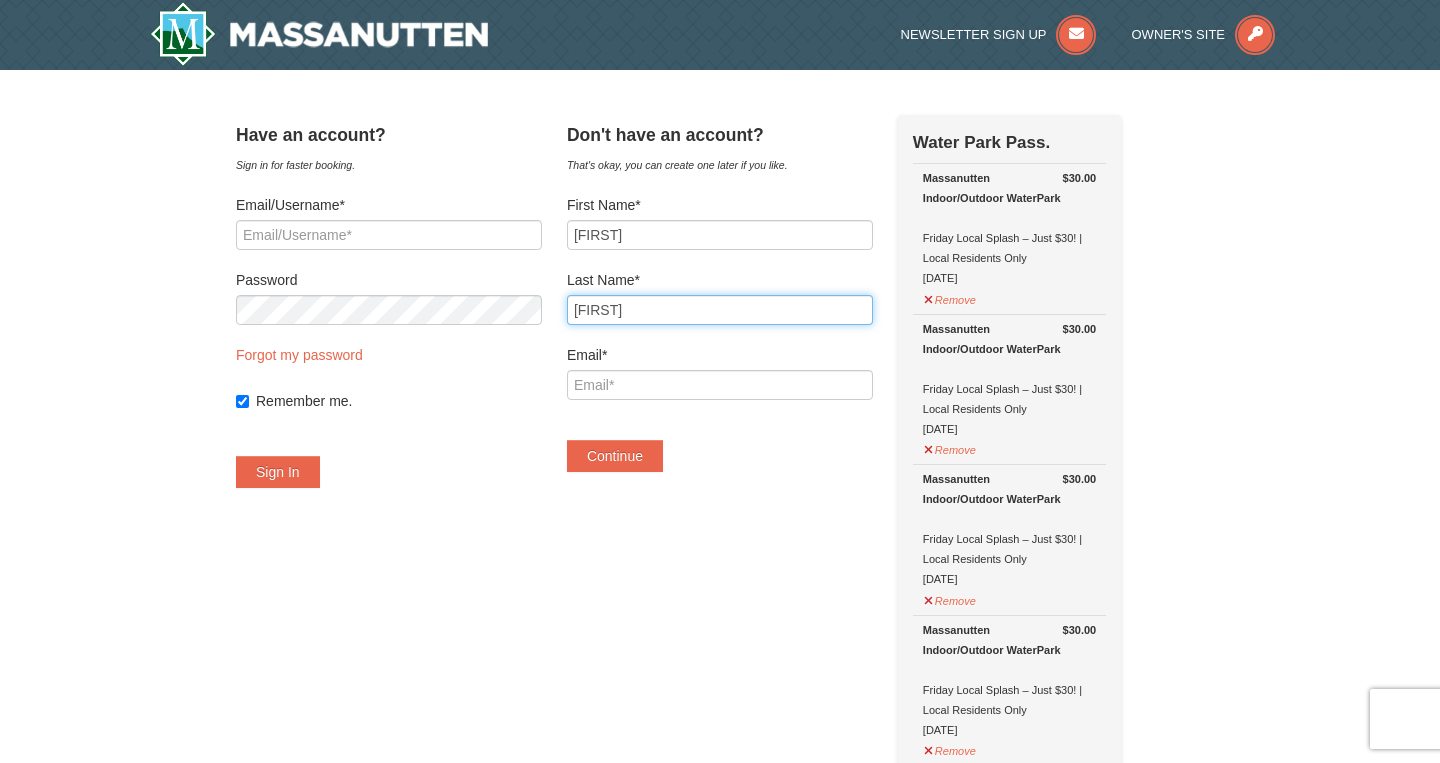 click on "Miero" at bounding box center [720, 310] 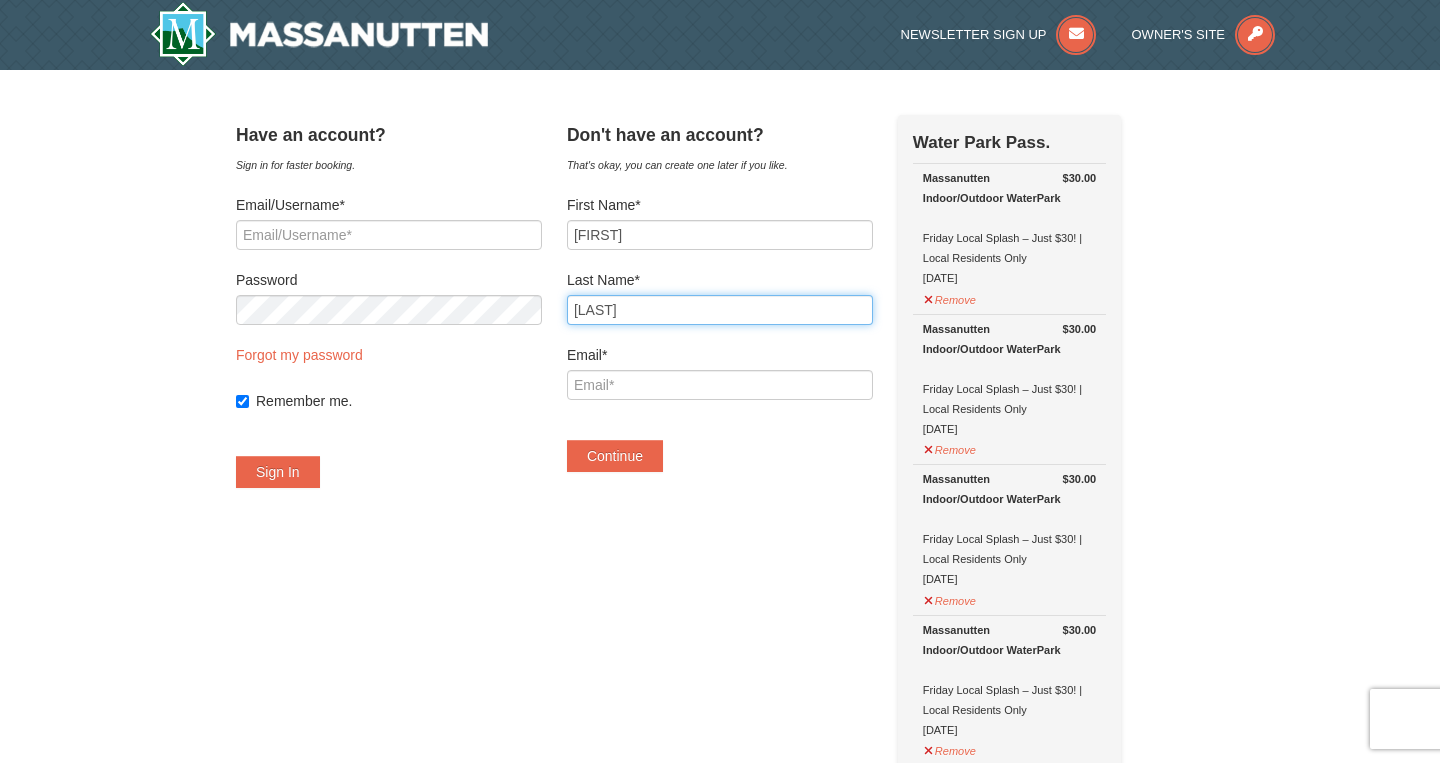 type on "Minero" 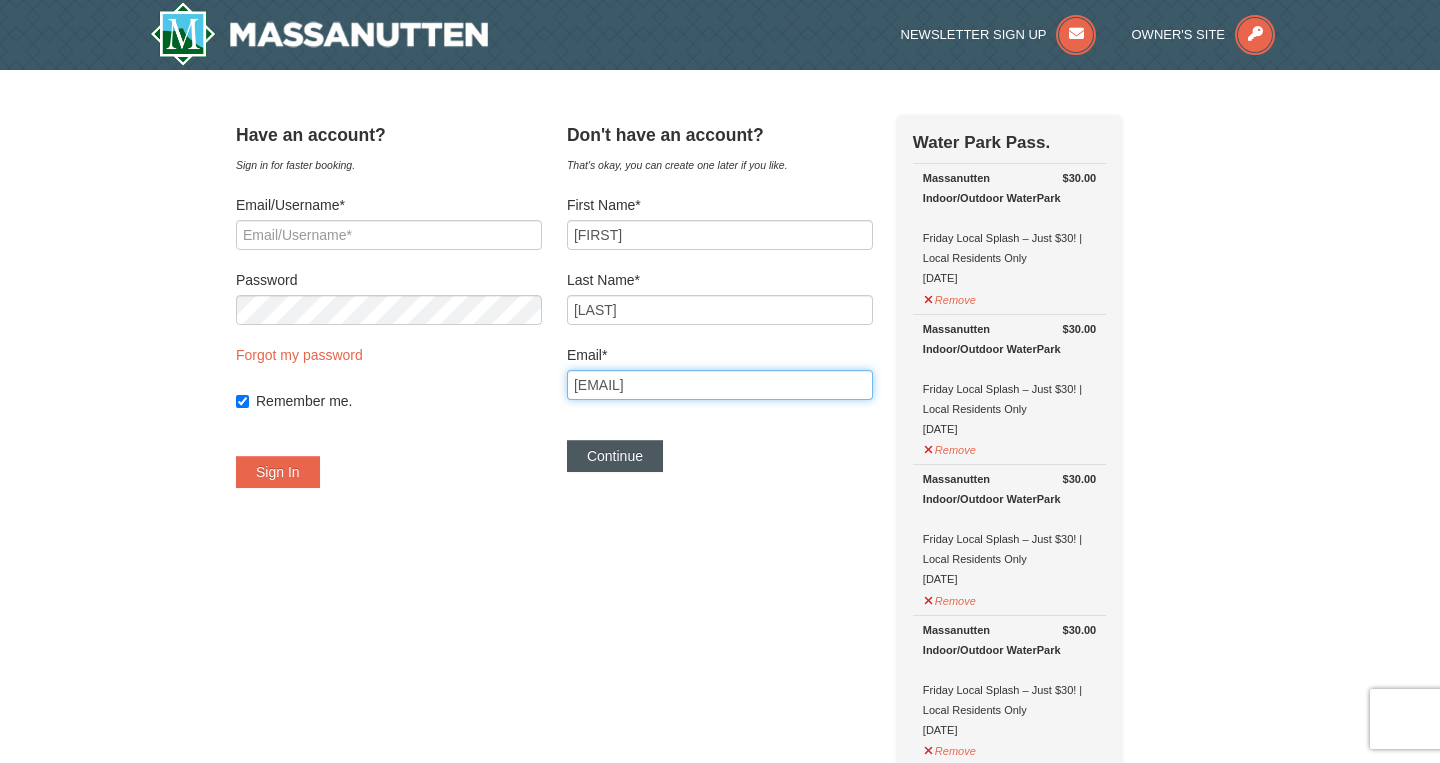 type on "lourdesminero@gmail.com" 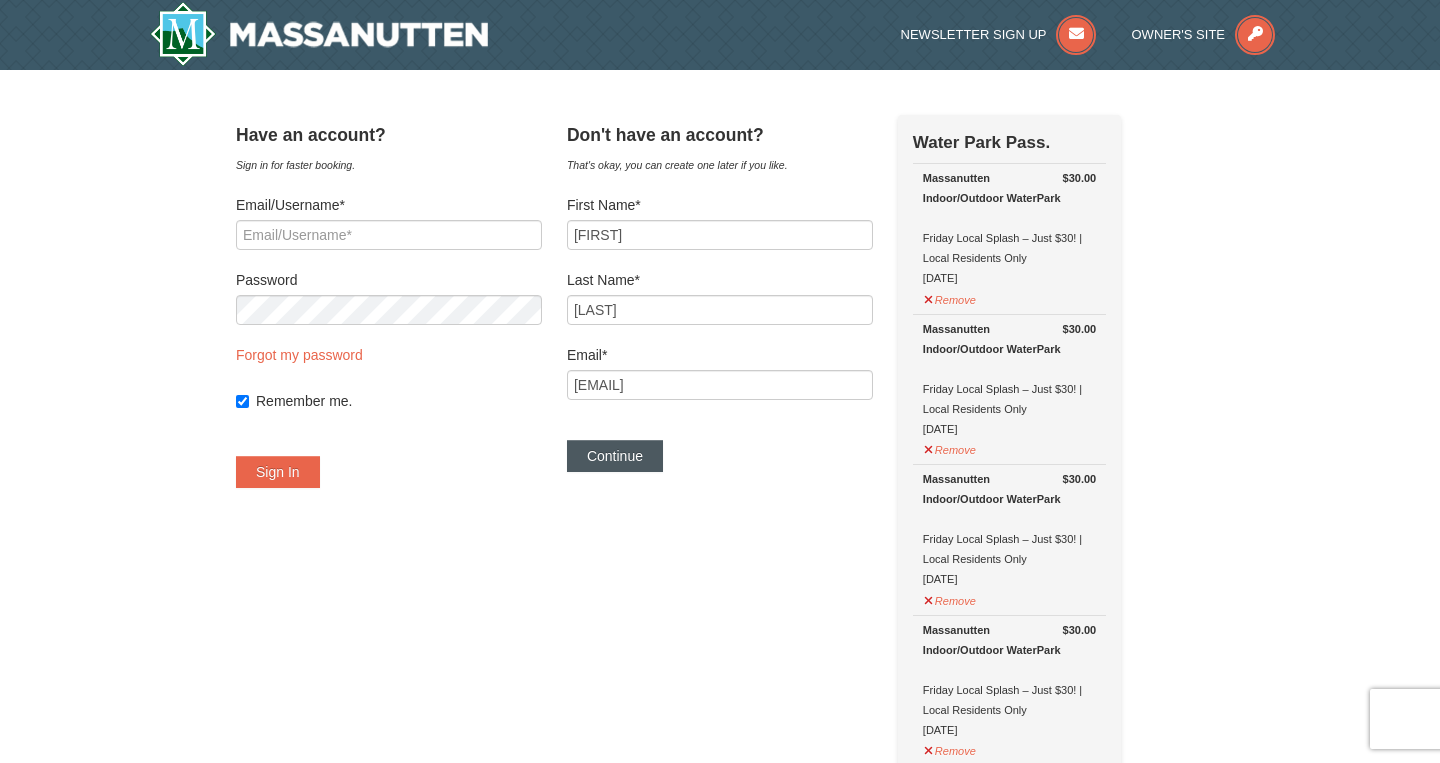 click on "Continue" at bounding box center [615, 456] 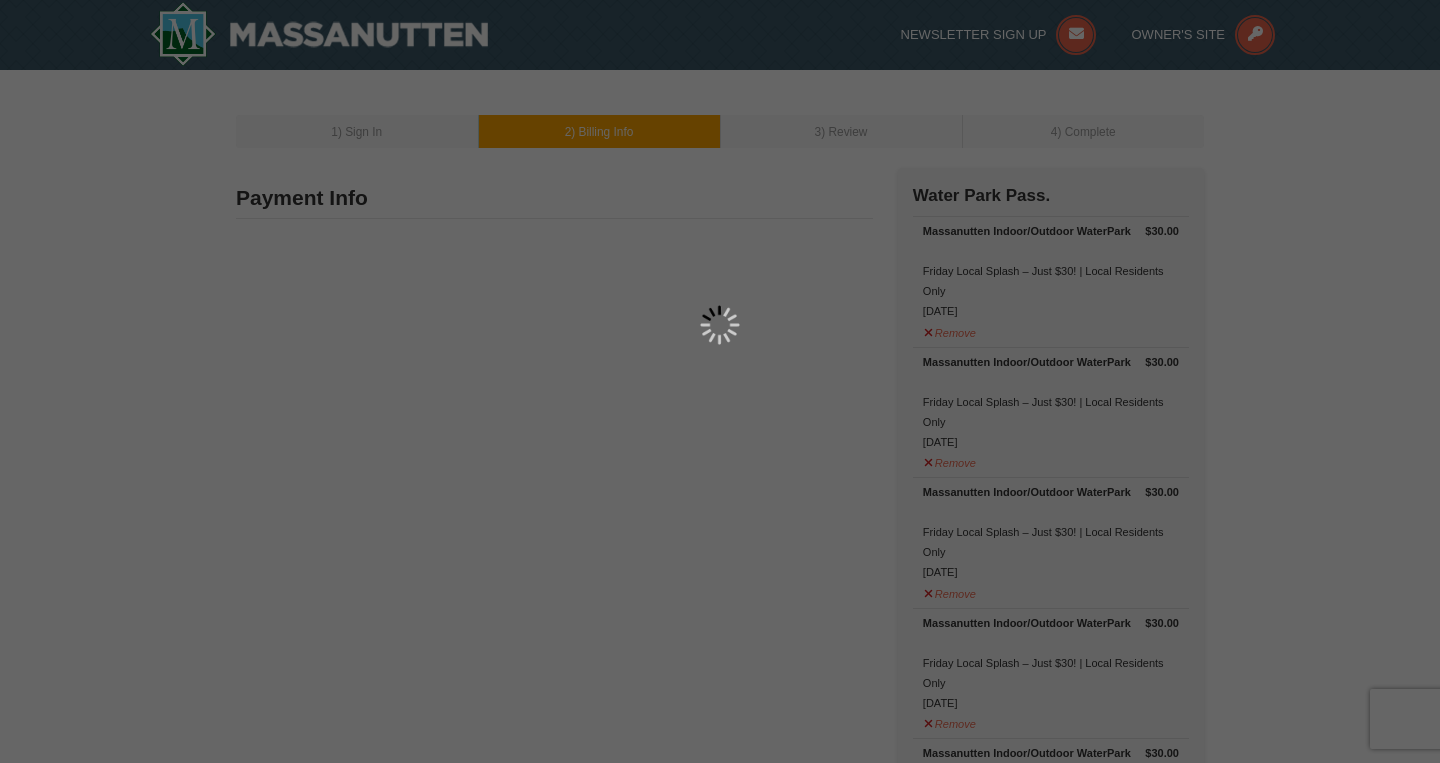 scroll, scrollTop: 0, scrollLeft: 0, axis: both 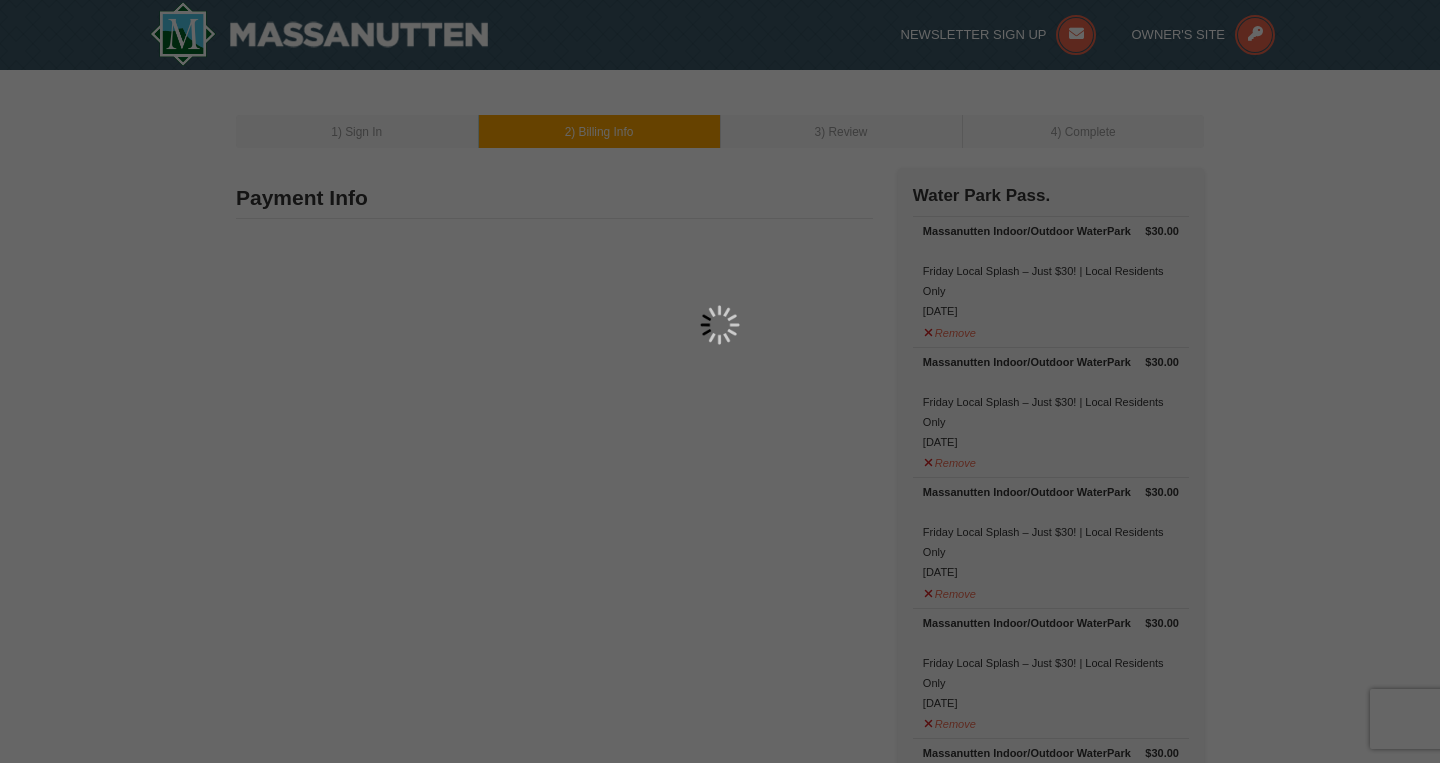 type on "[FIRST_NAME] [LAST_NAME]" 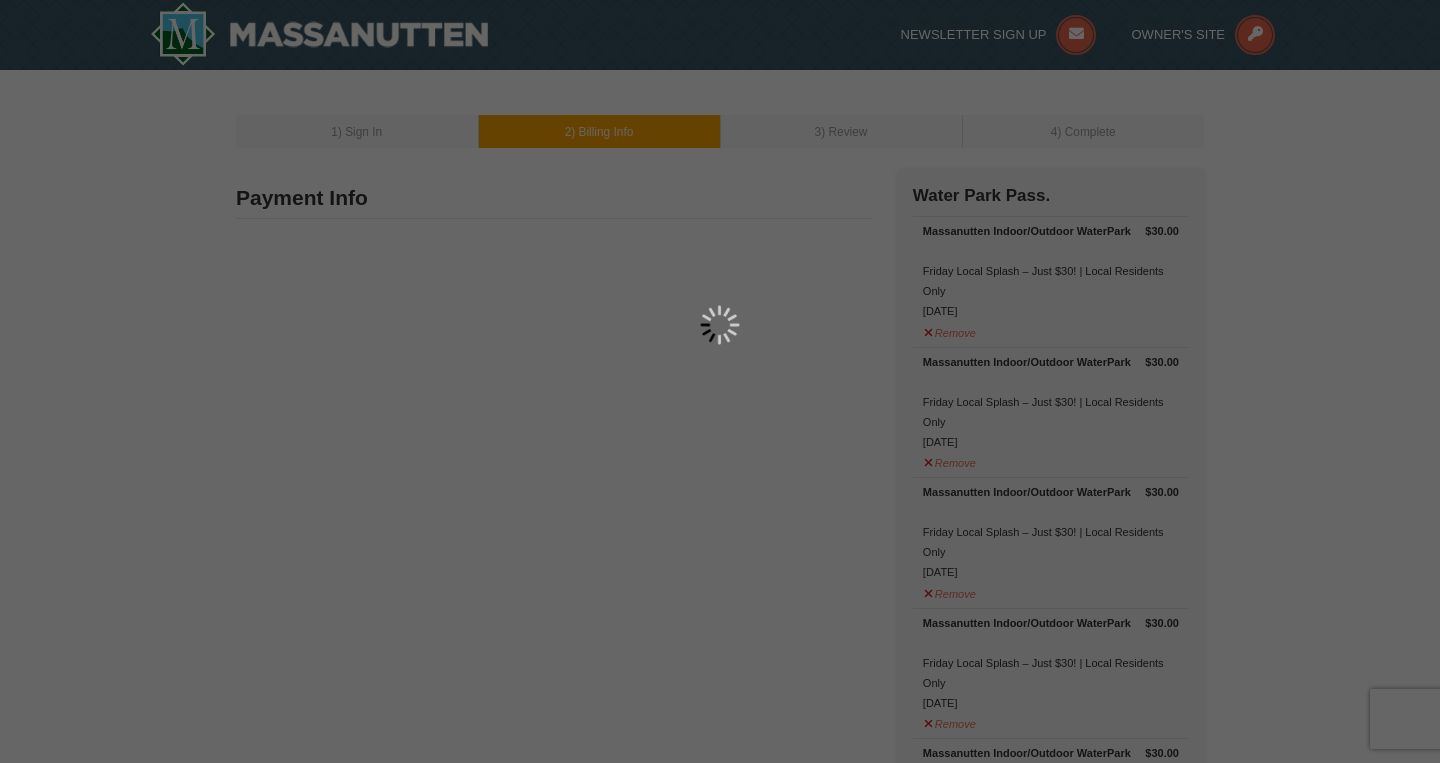 type on "[EMAIL]" 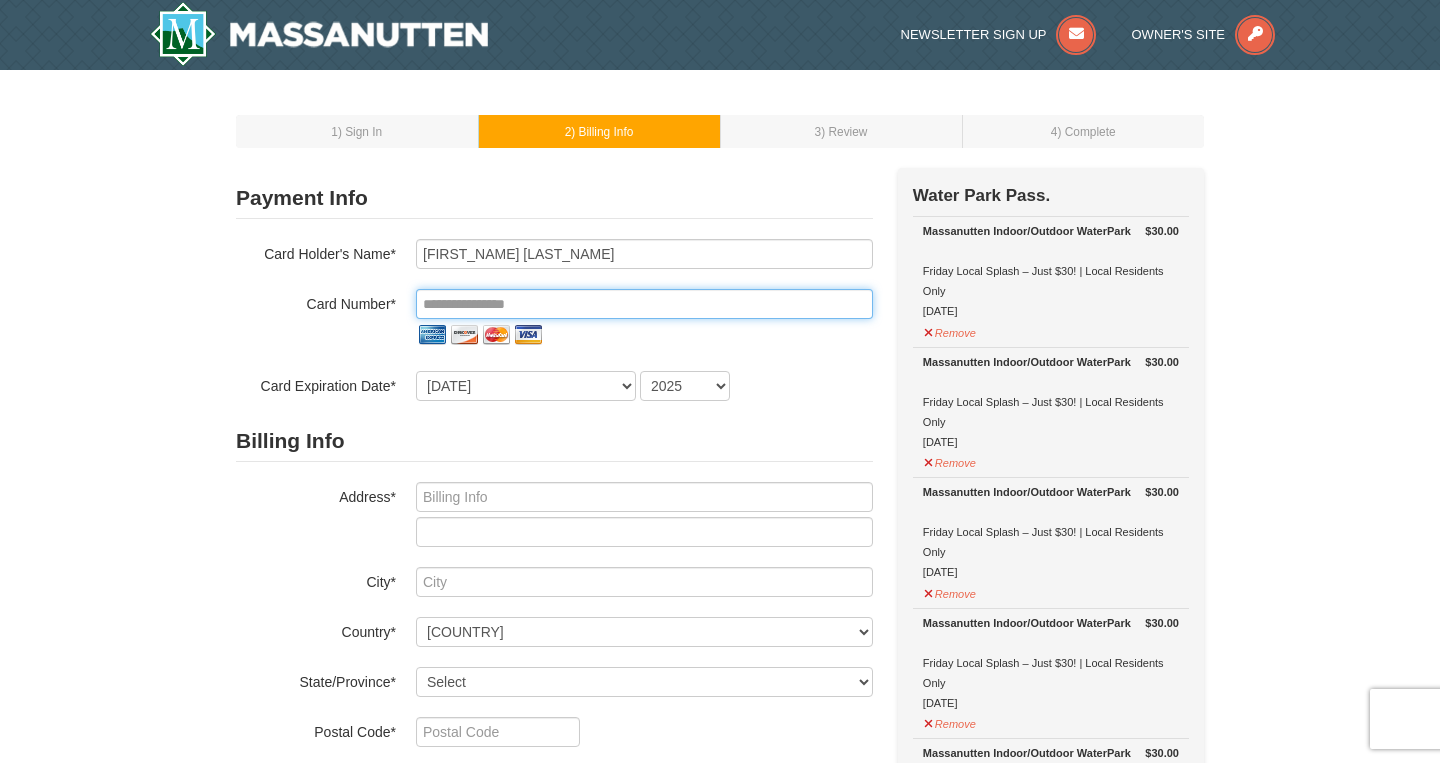 click at bounding box center (644, 304) 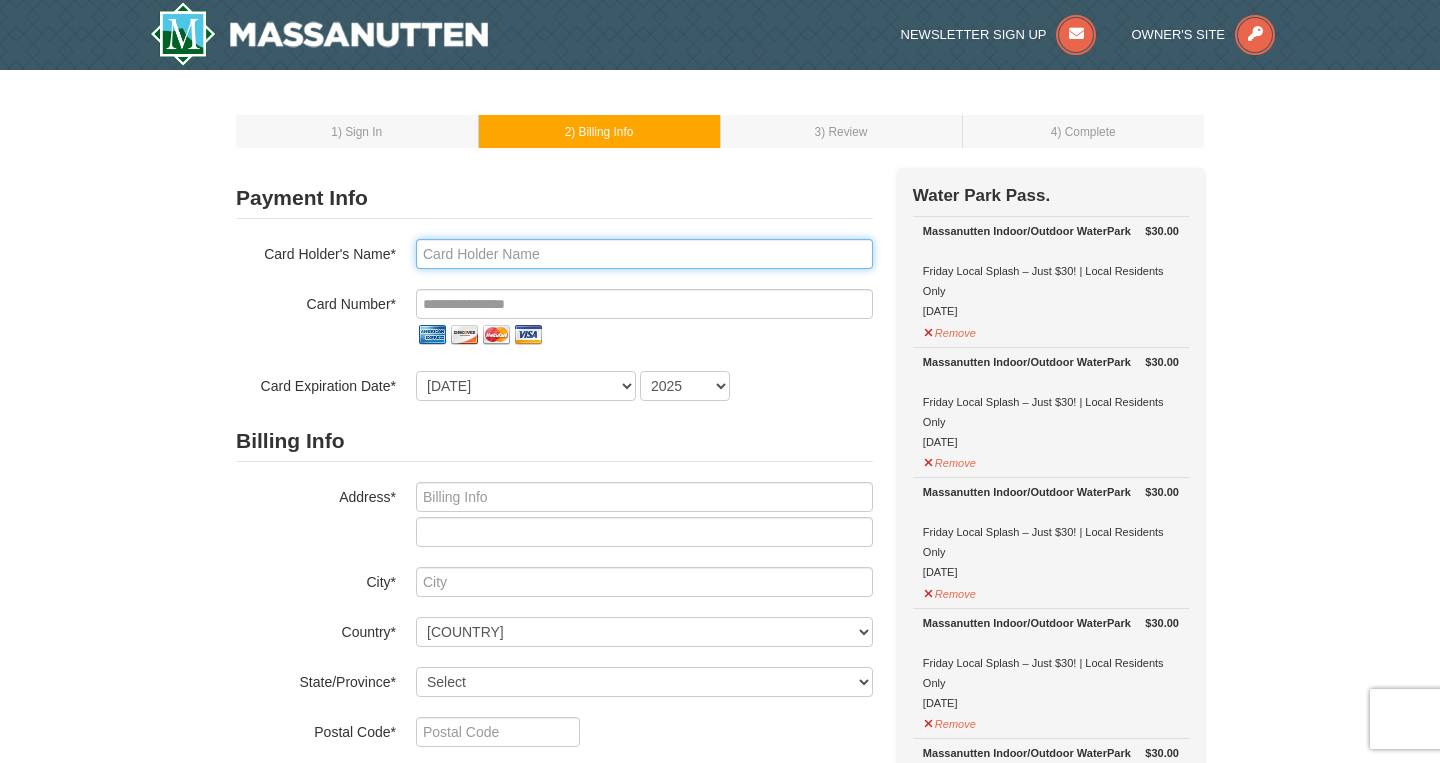type on "Lourdes Minero" 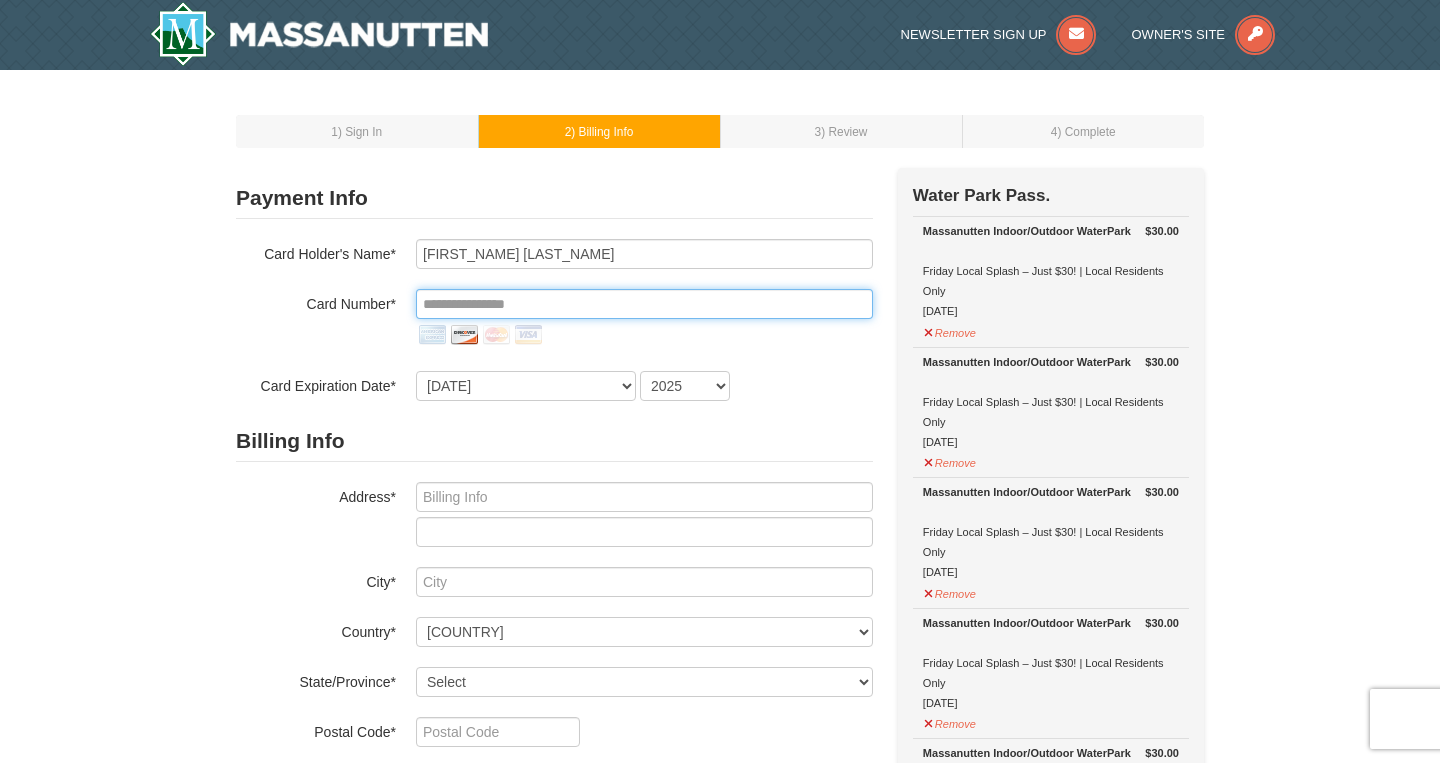 type on "**********" 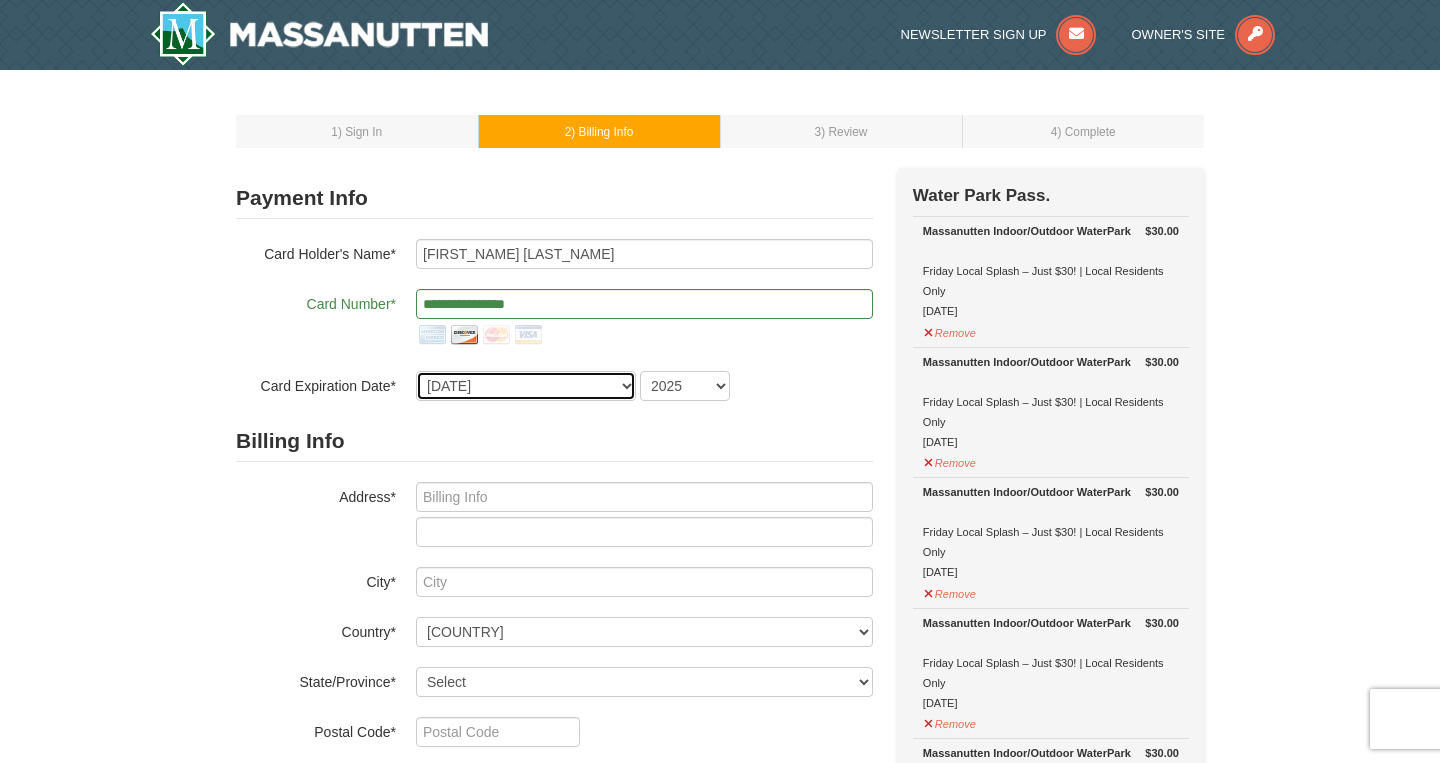 select on "5" 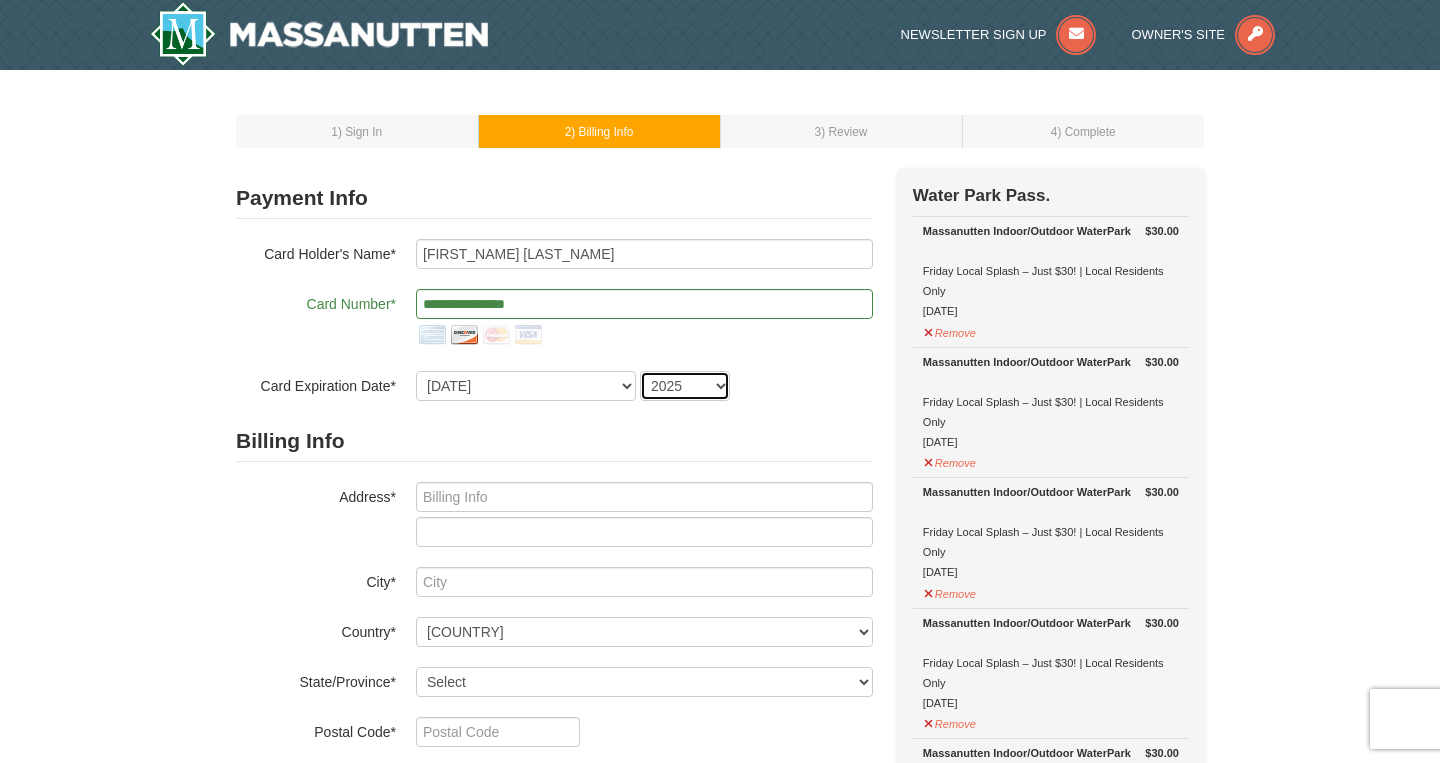 select on "2026" 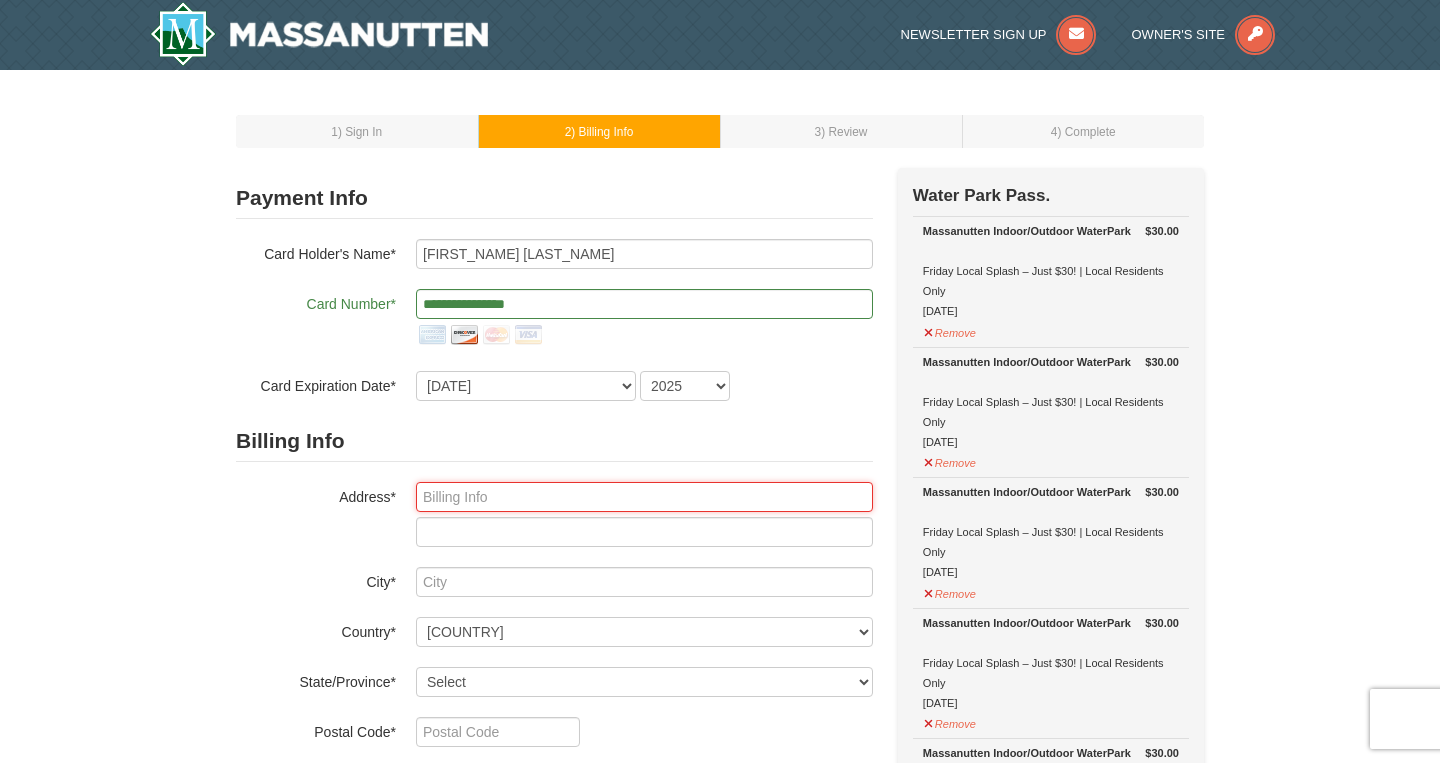 click at bounding box center [644, 497] 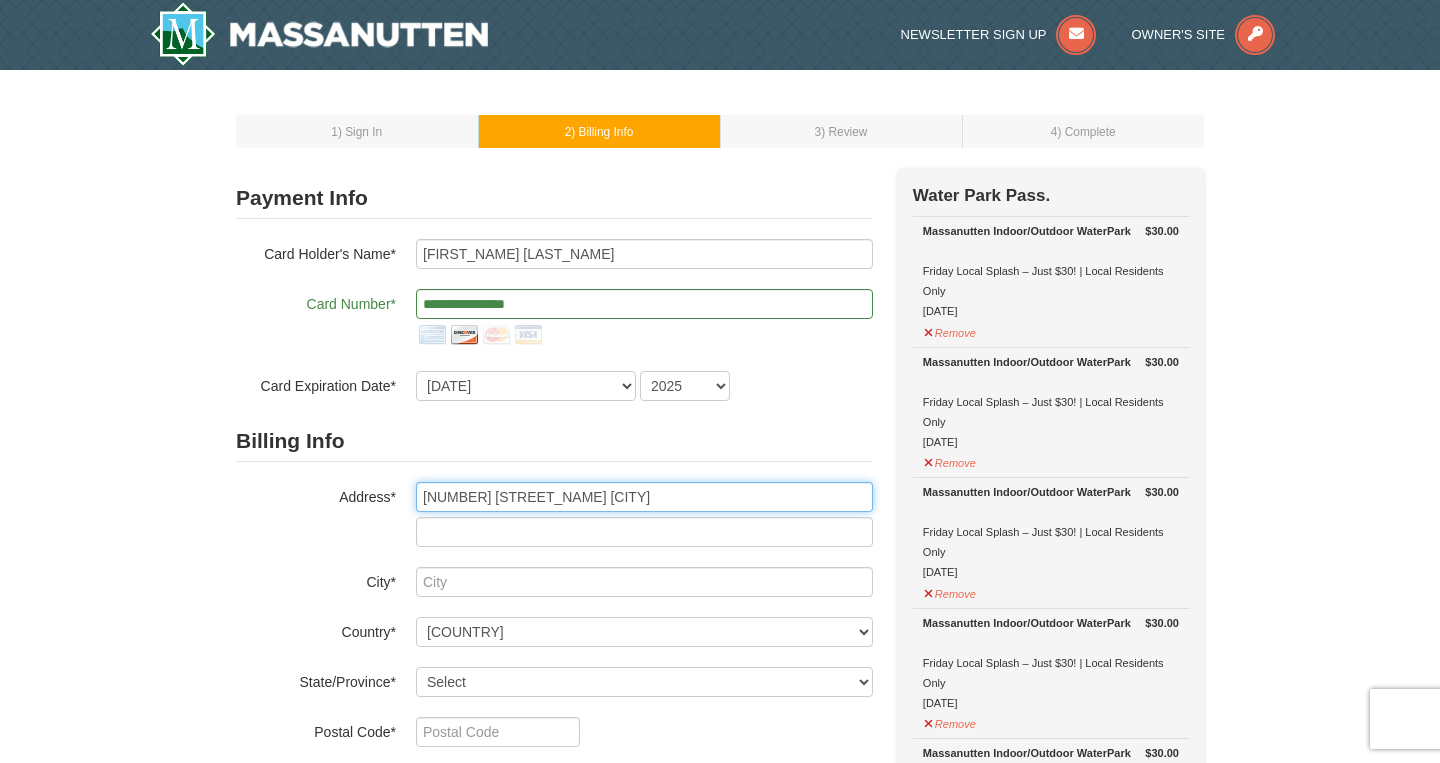 type on "1708 Evergreen Drive" 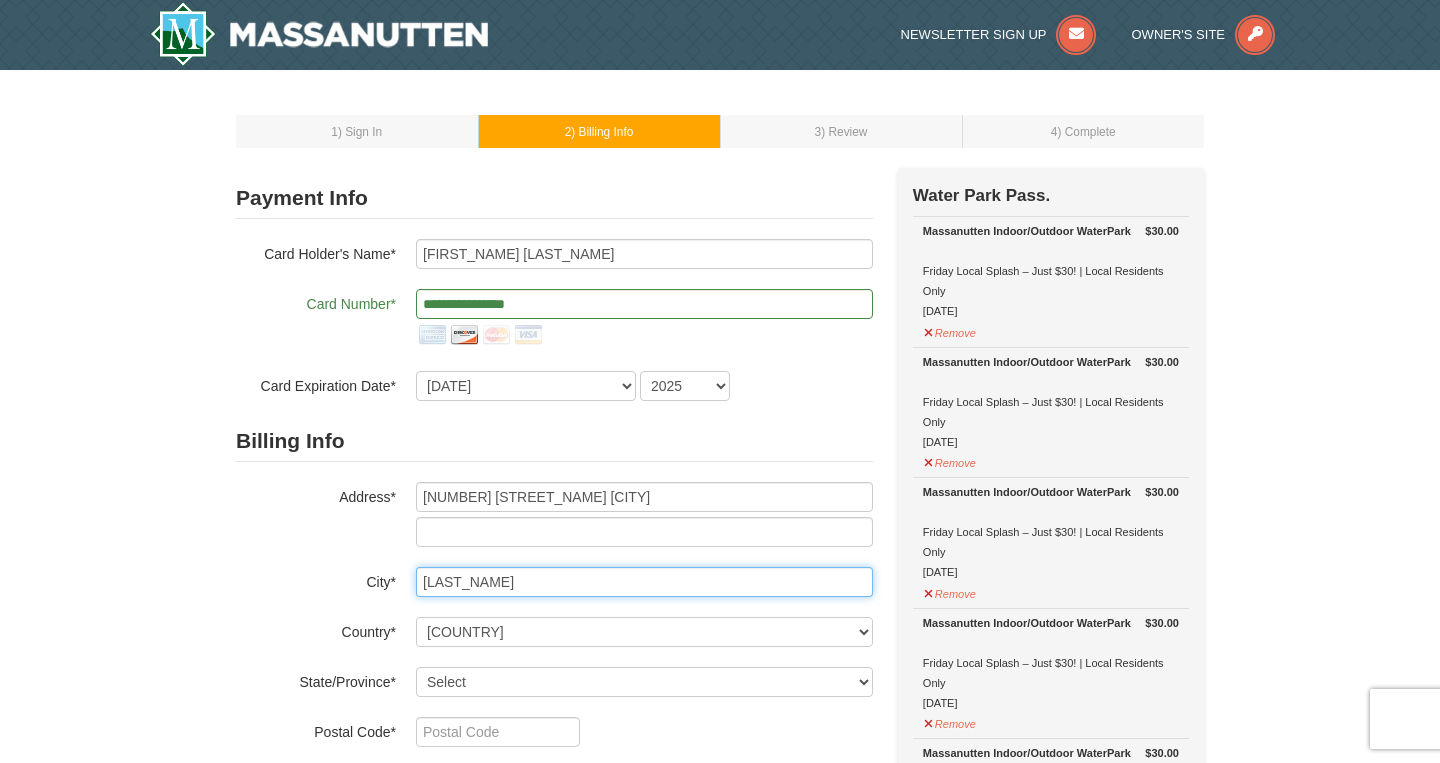 type on "Harrisonburg" 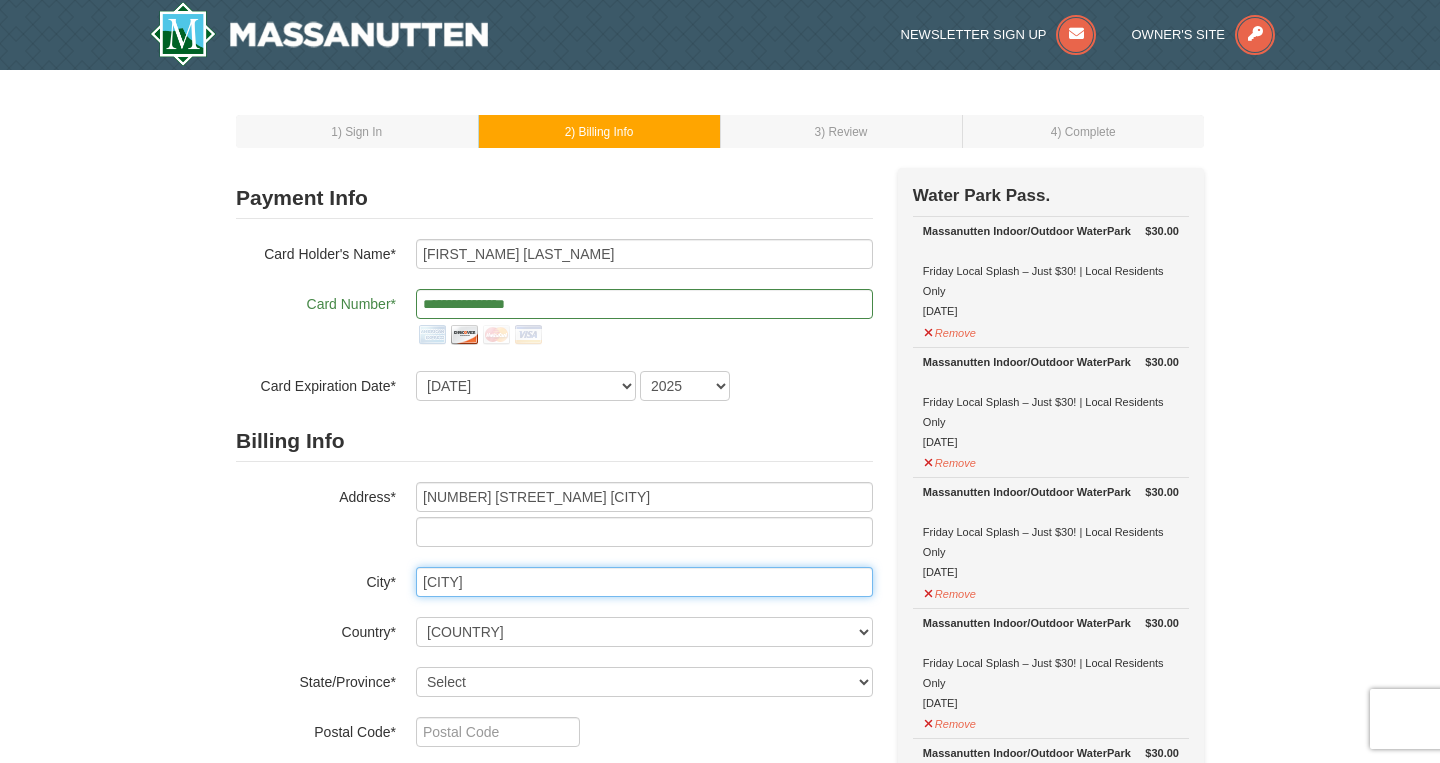 click on "Harrisonburg" at bounding box center [644, 582] 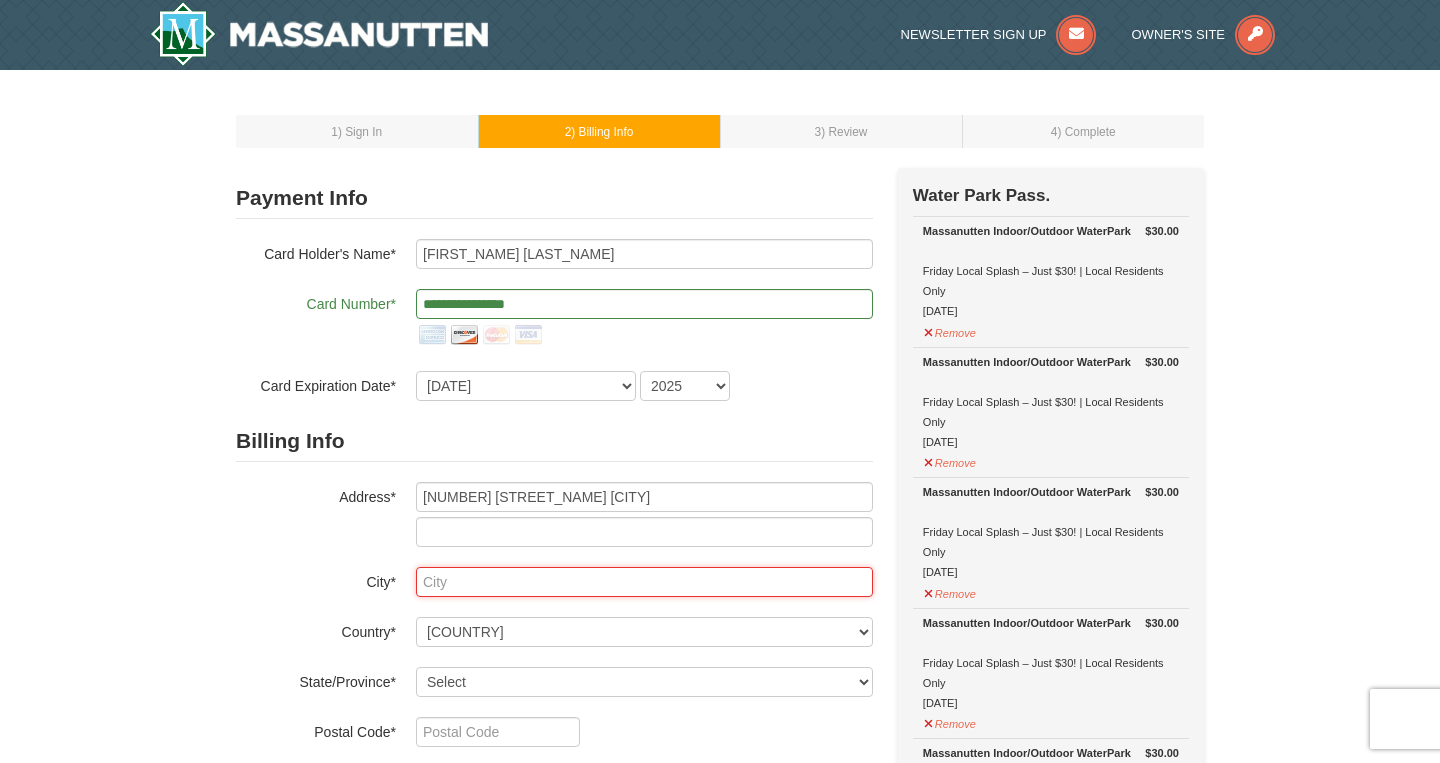 type on "Harrisonburg" 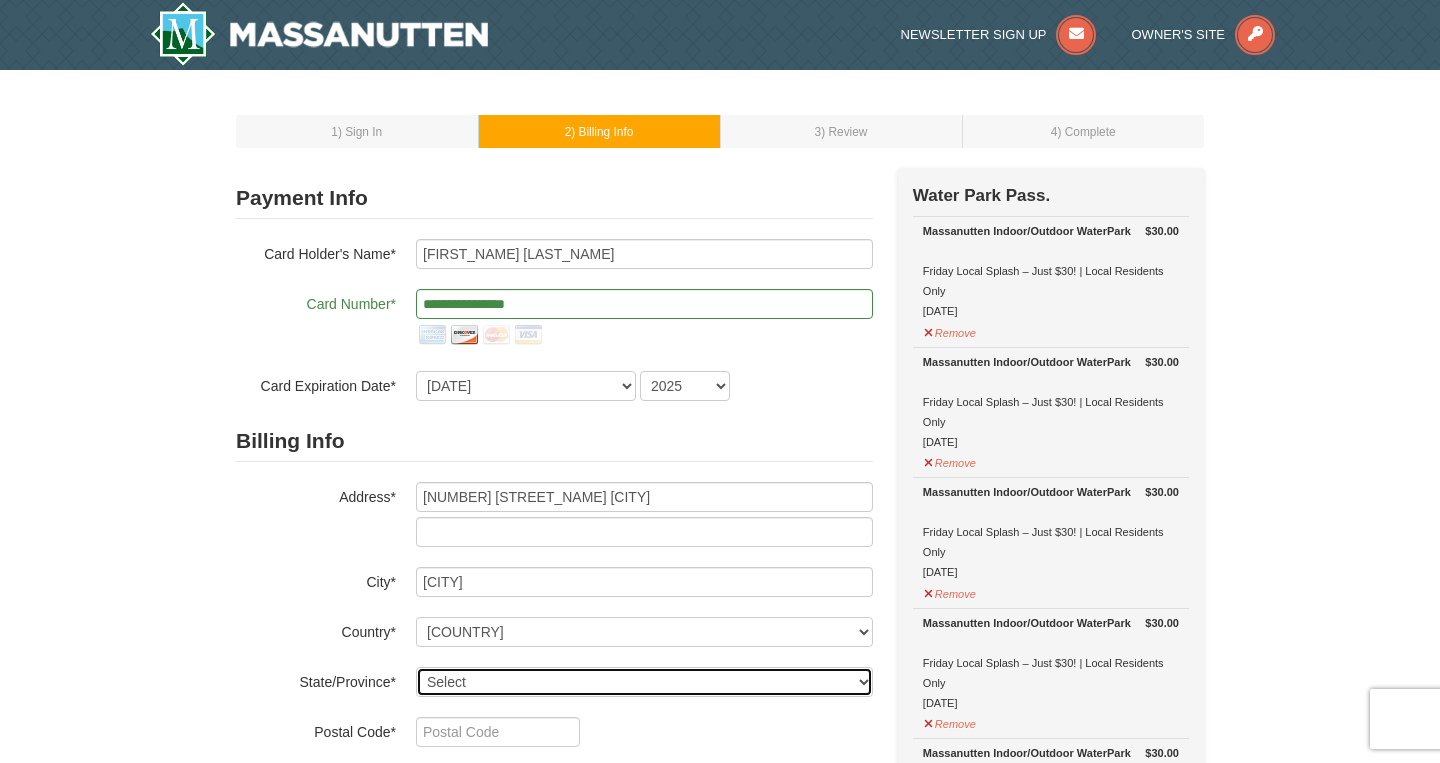 select on "VA" 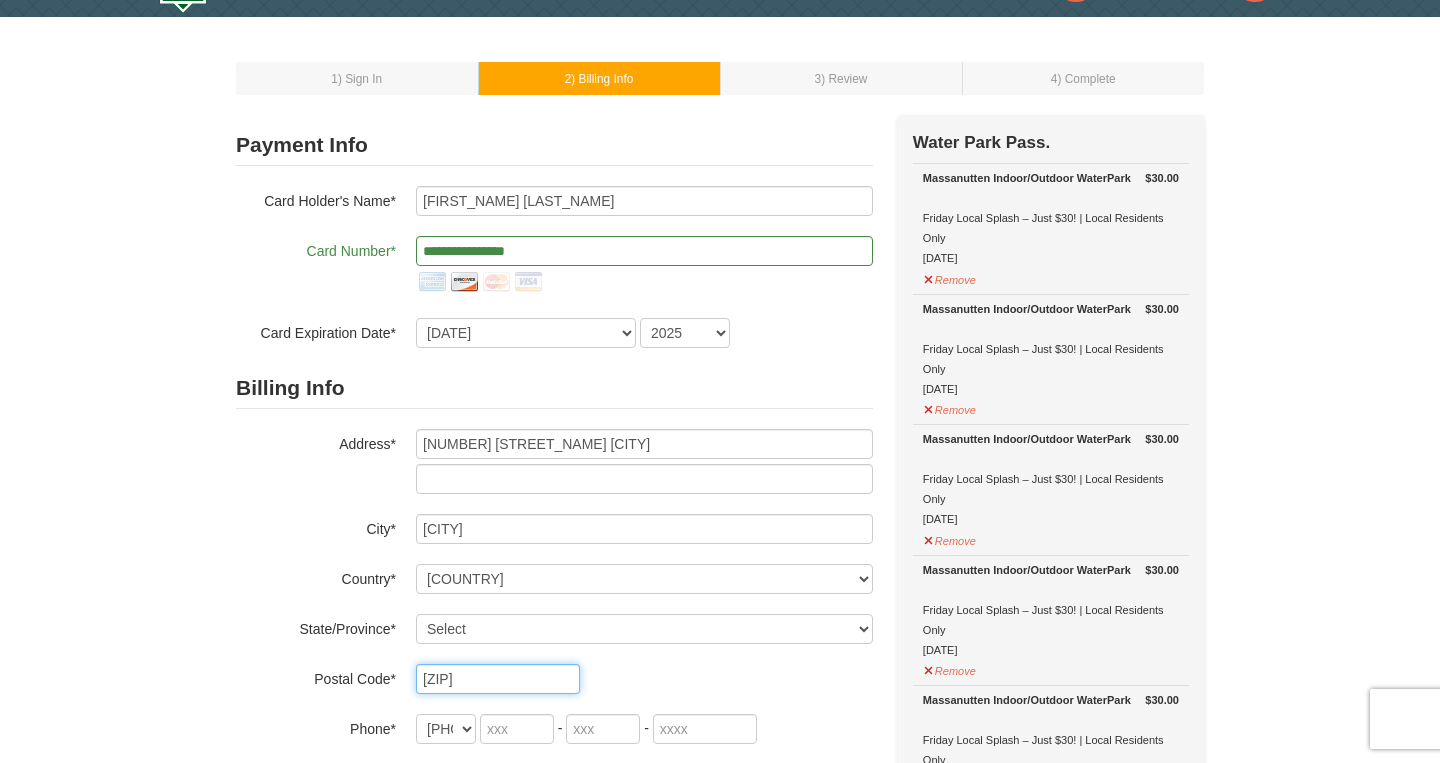 type on "22801" 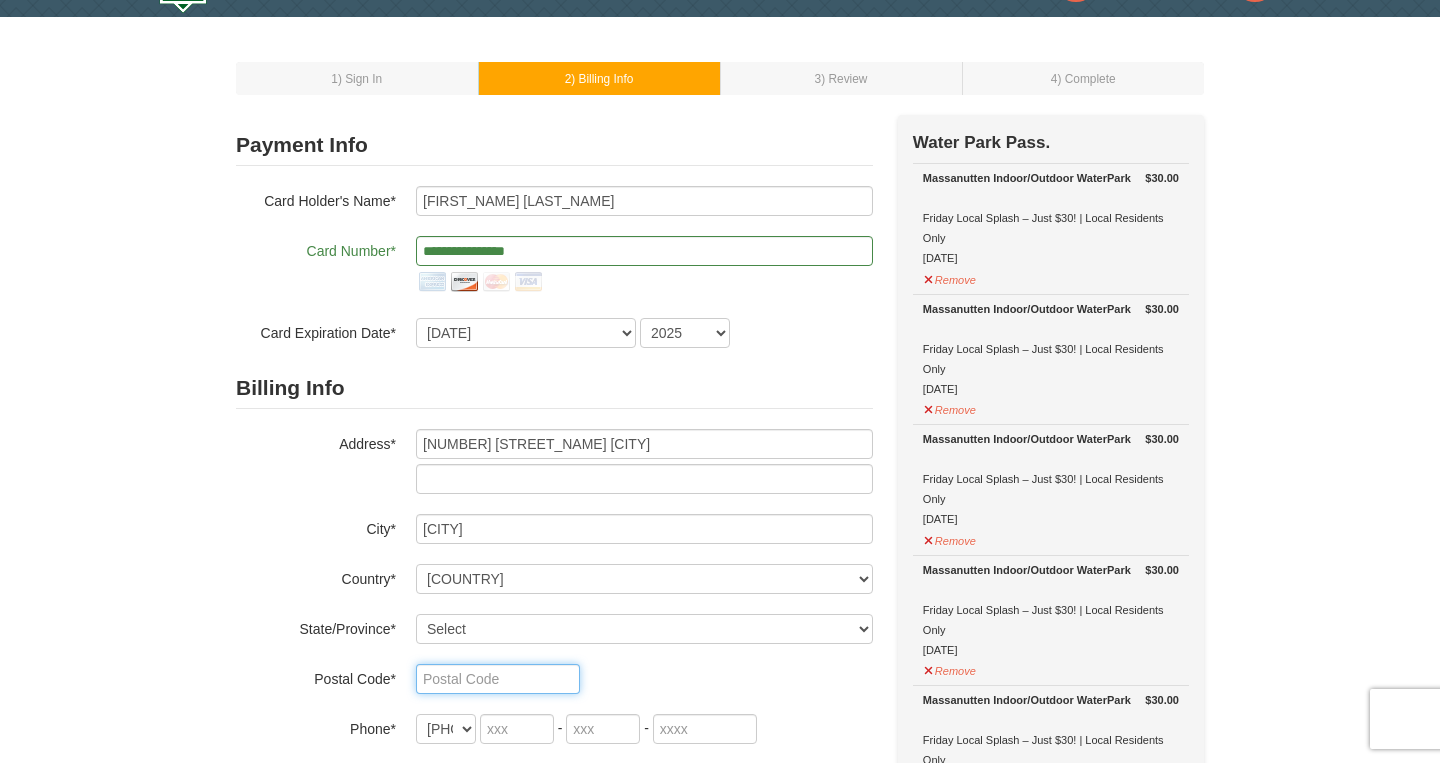 type on "22801" 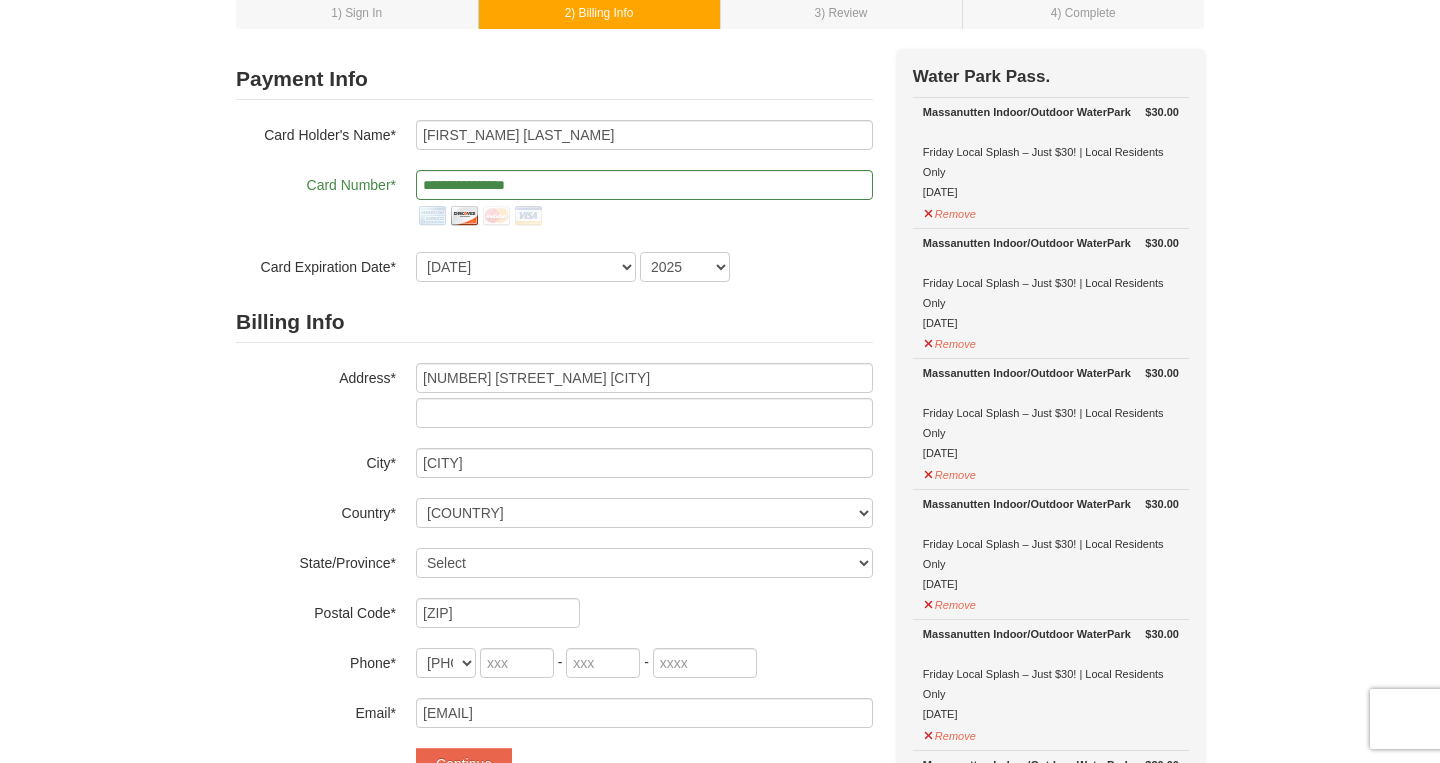 scroll, scrollTop: 124, scrollLeft: 0, axis: vertical 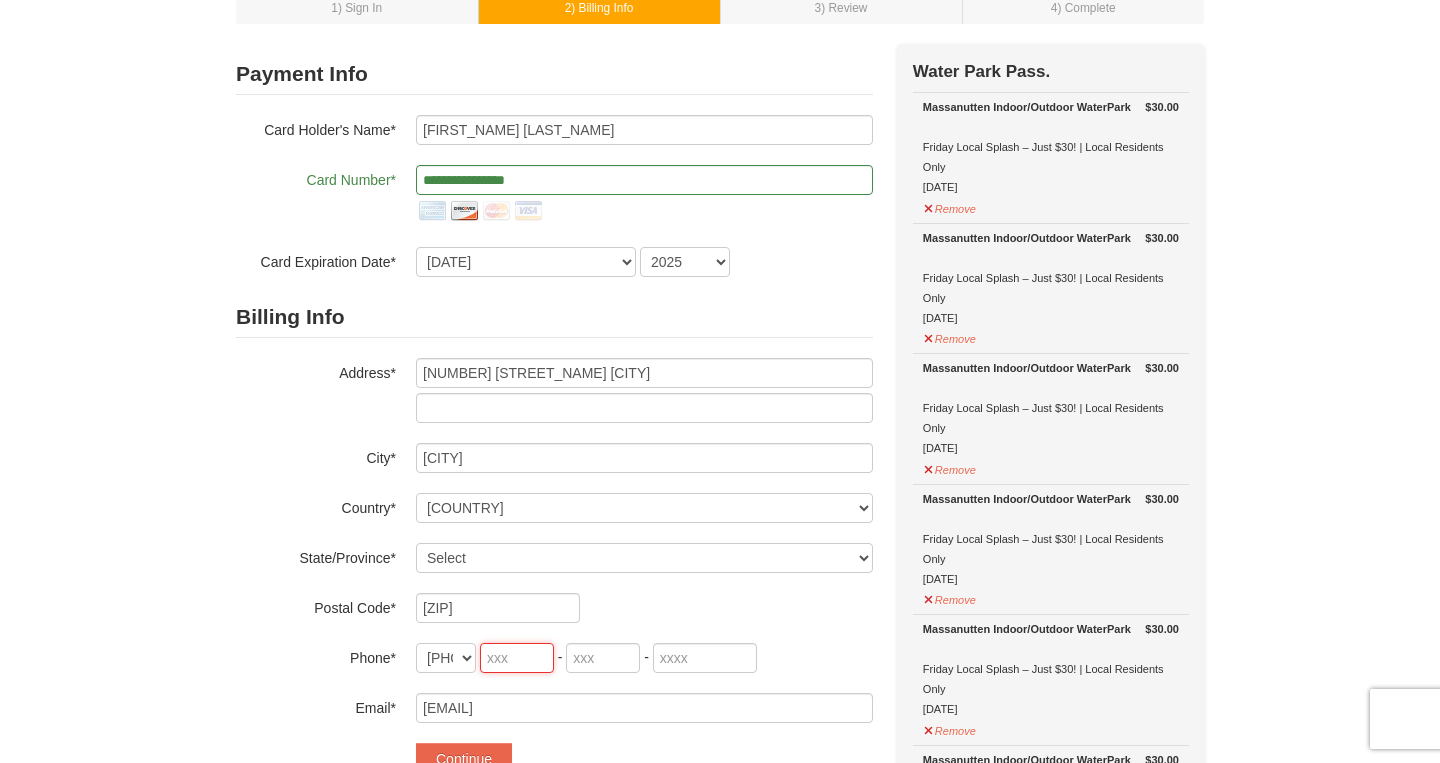 click at bounding box center [517, 658] 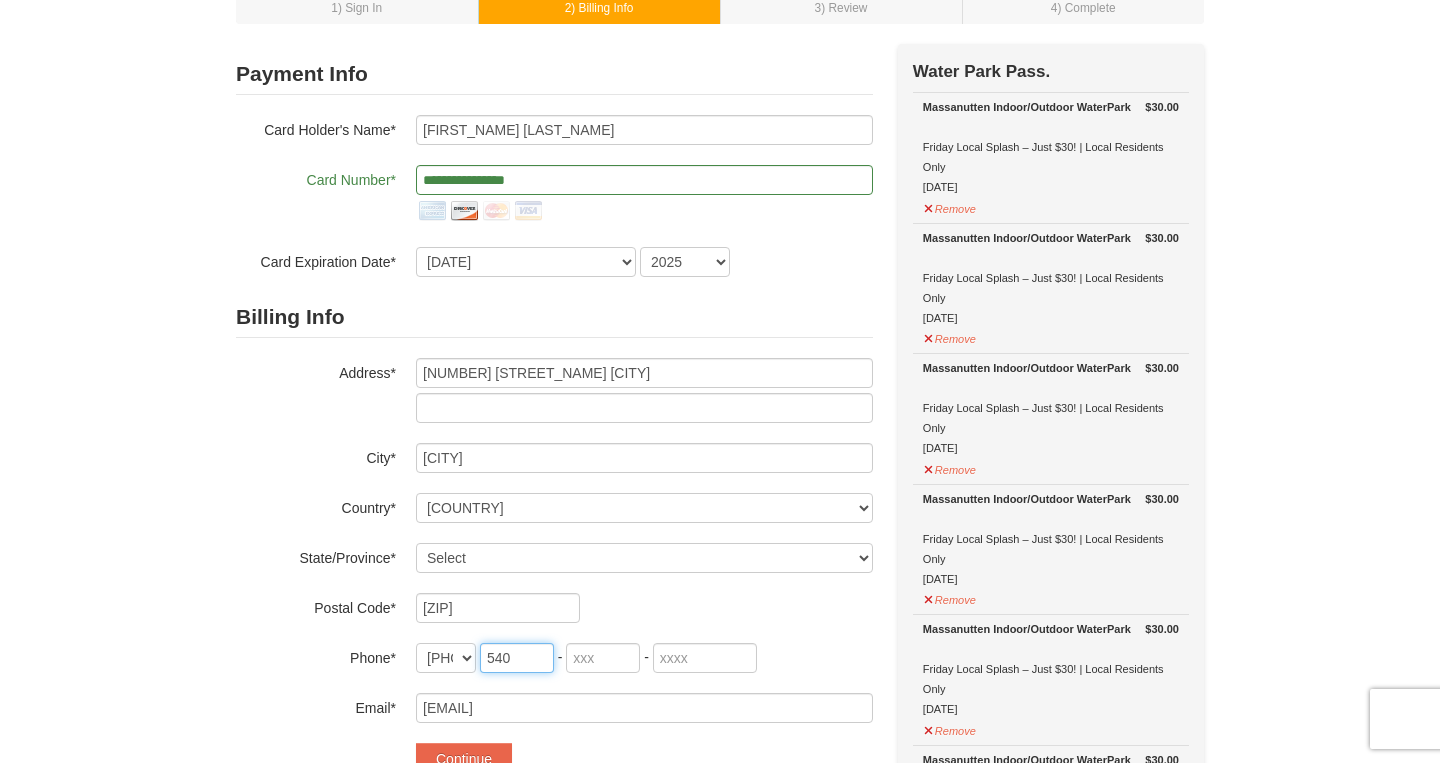 type on "540" 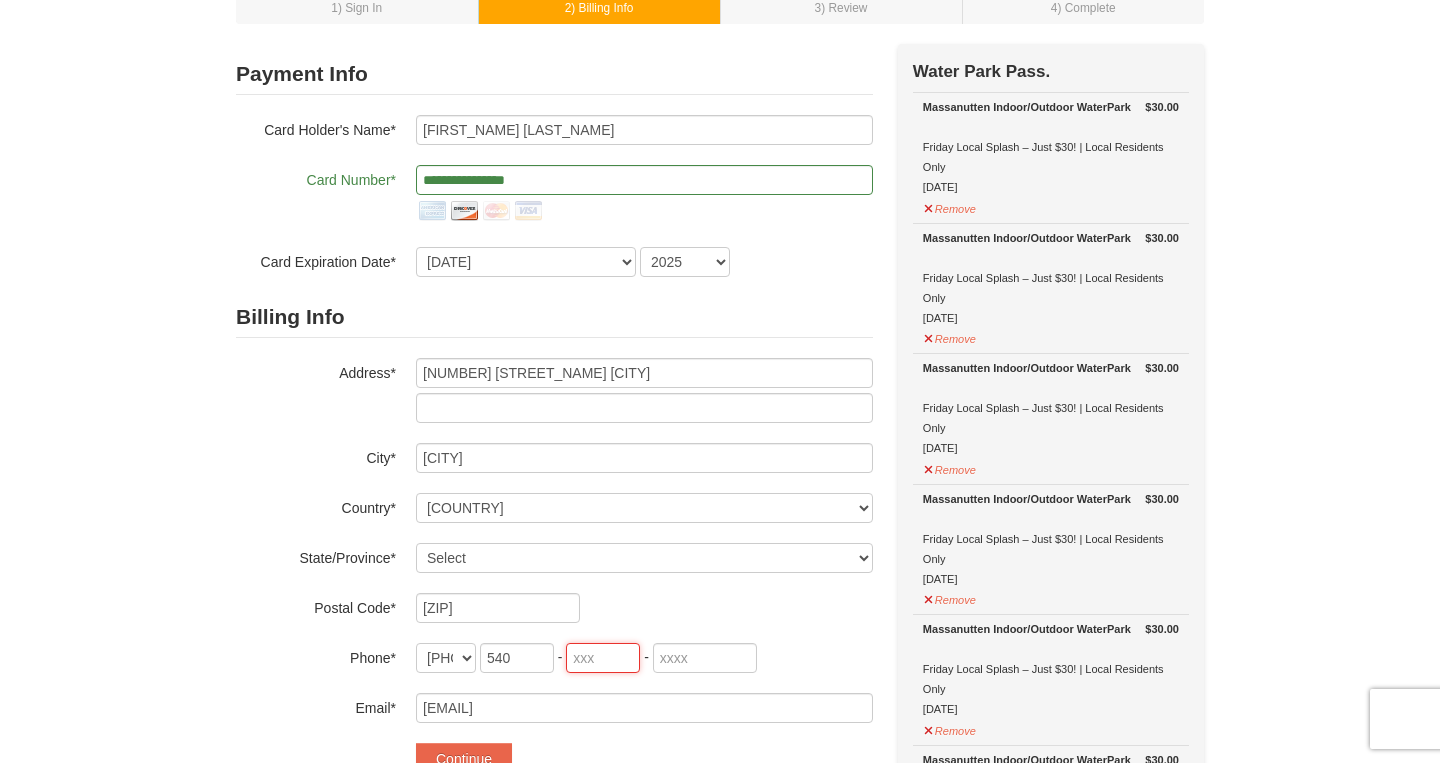 click at bounding box center (603, 658) 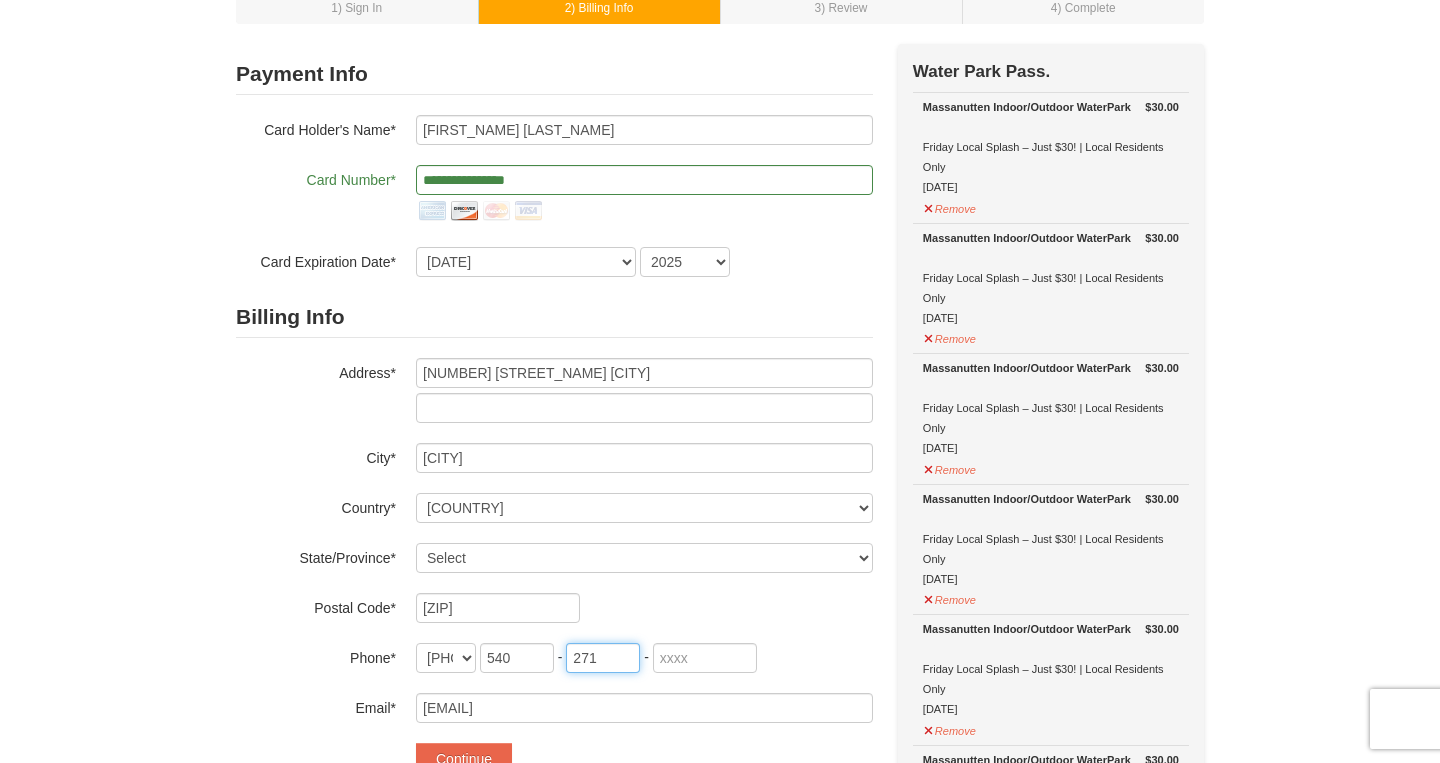 type on "271" 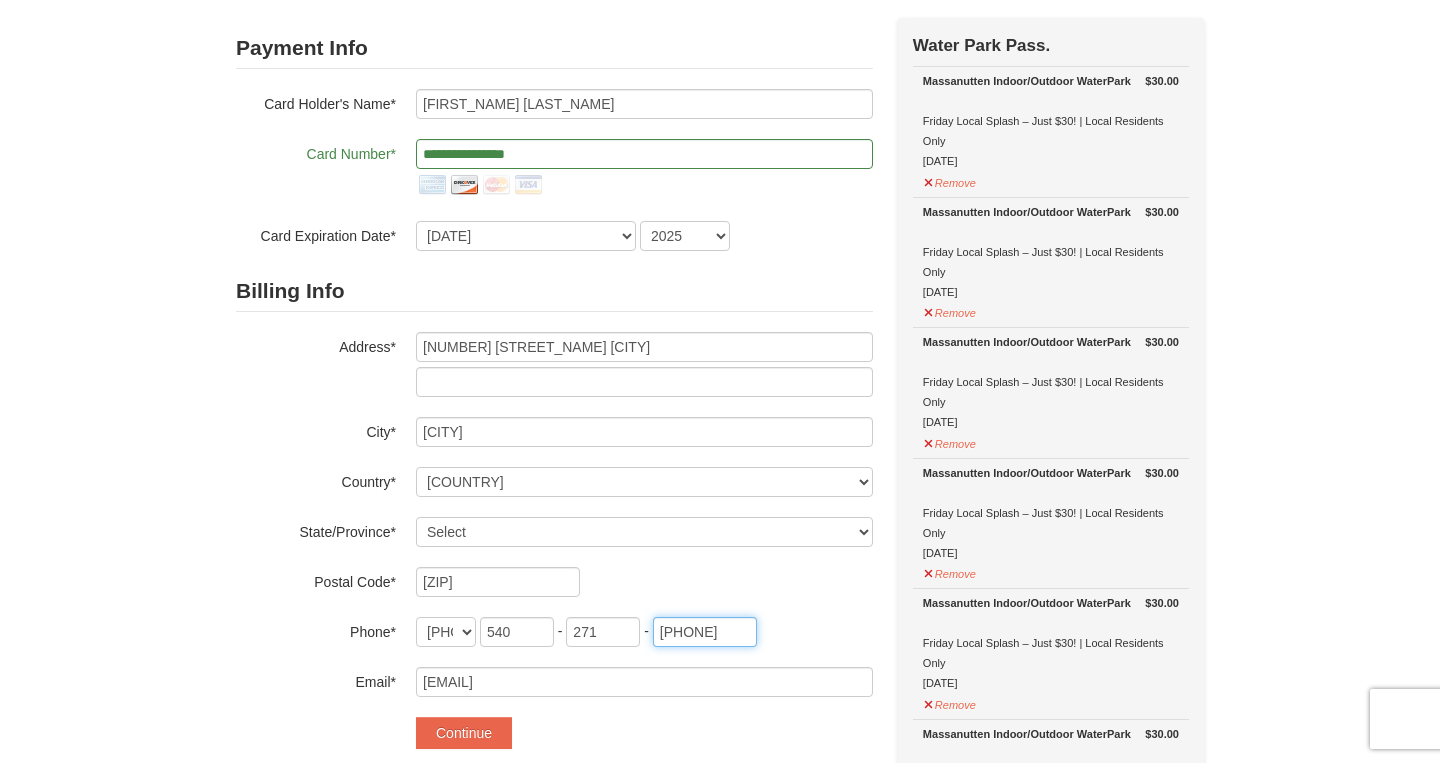 scroll, scrollTop: 190, scrollLeft: 0, axis: vertical 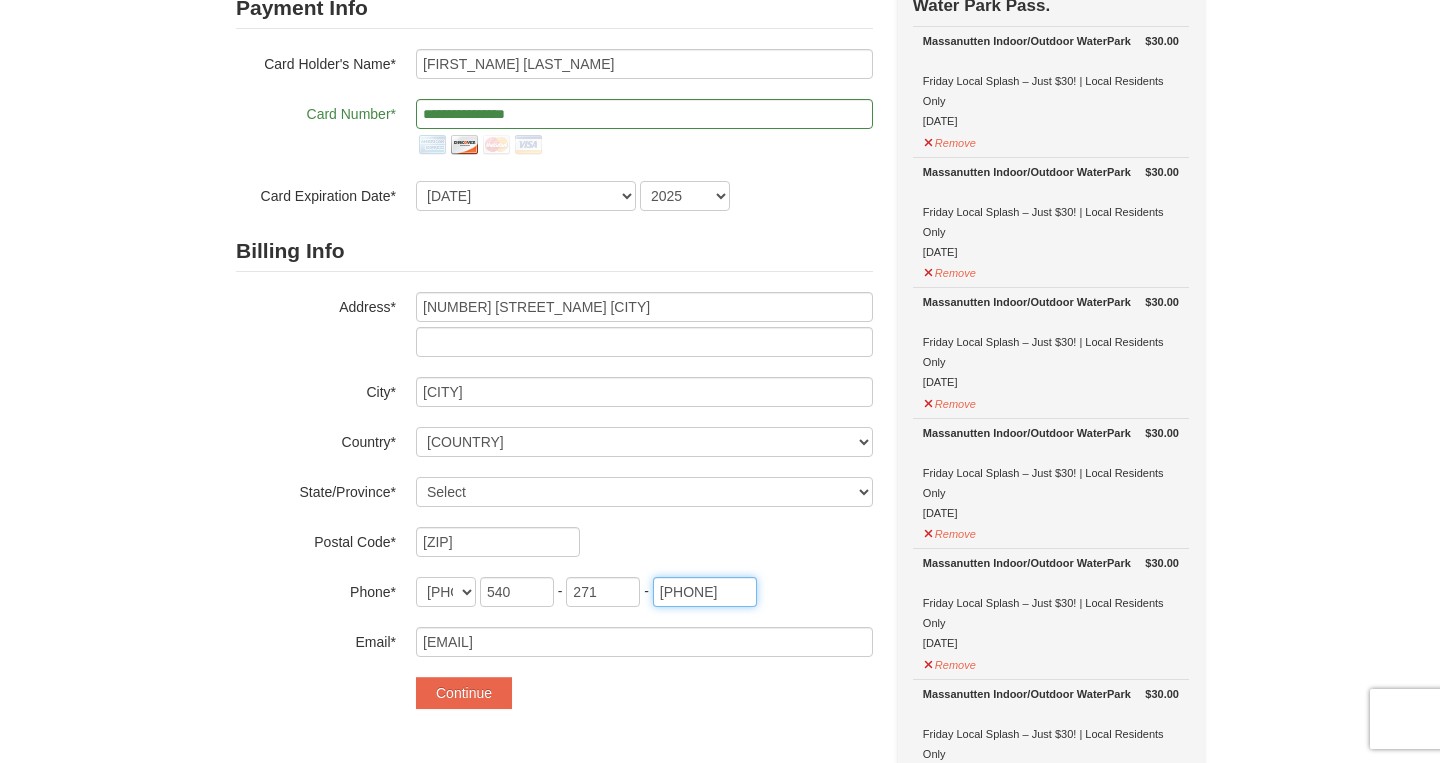 type on "8746" 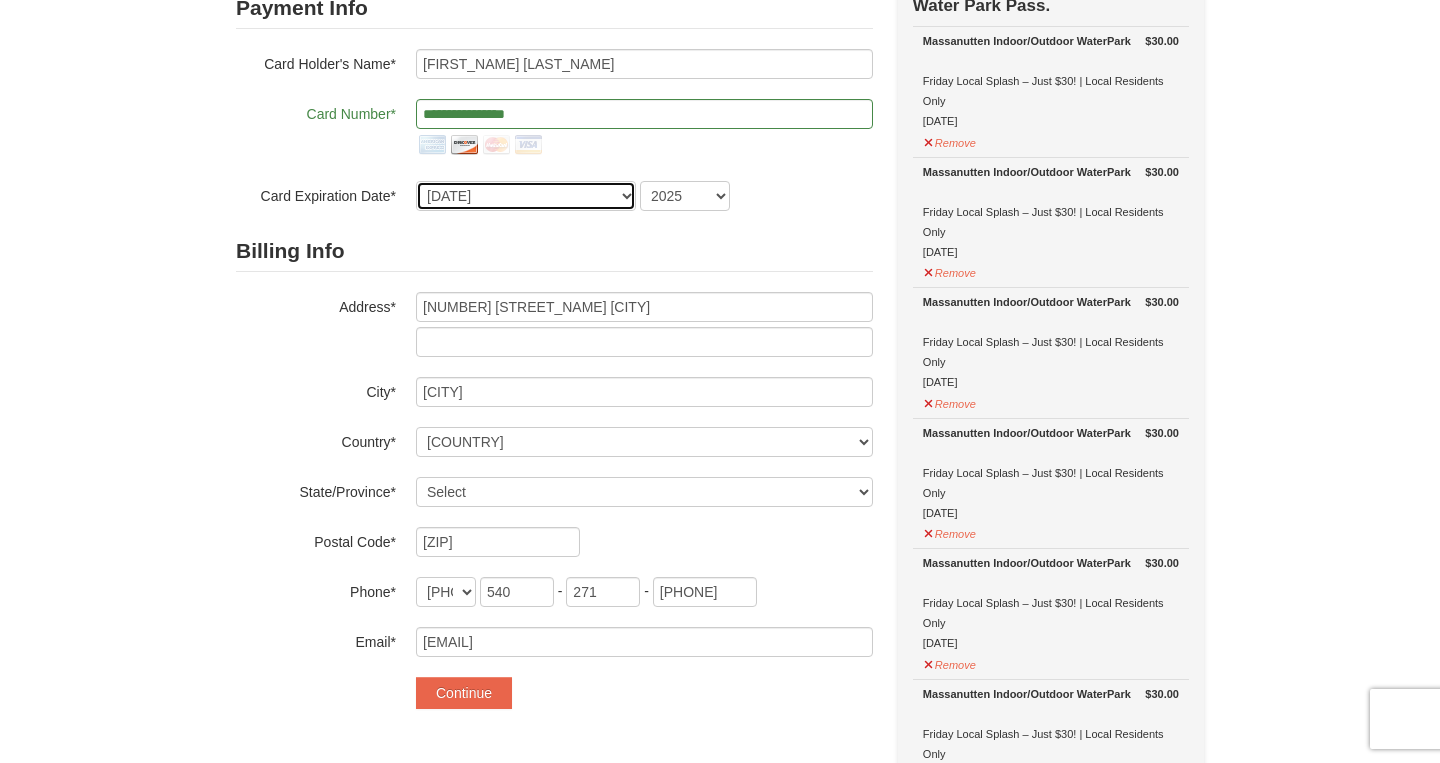 select on "4" 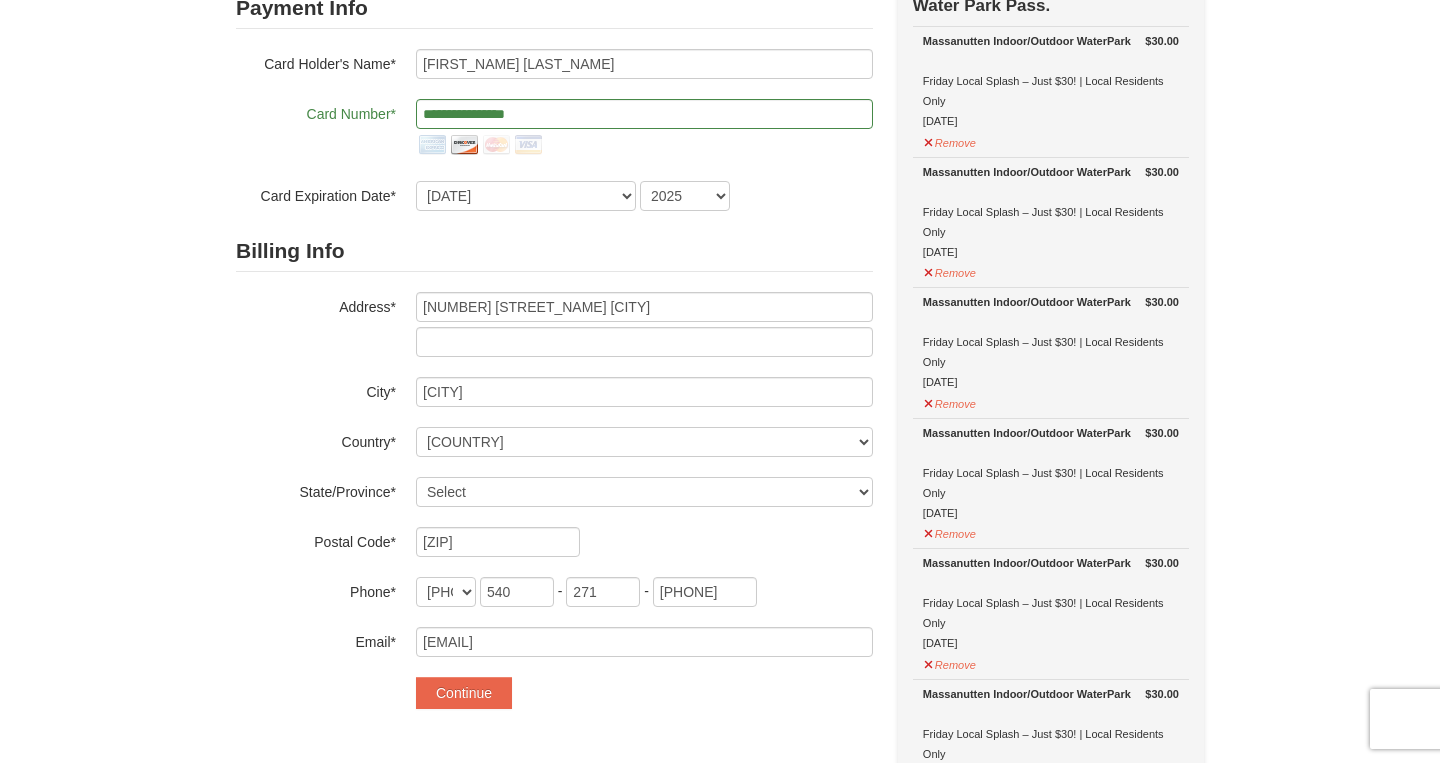 click on "Billing Info" at bounding box center (554, 251) 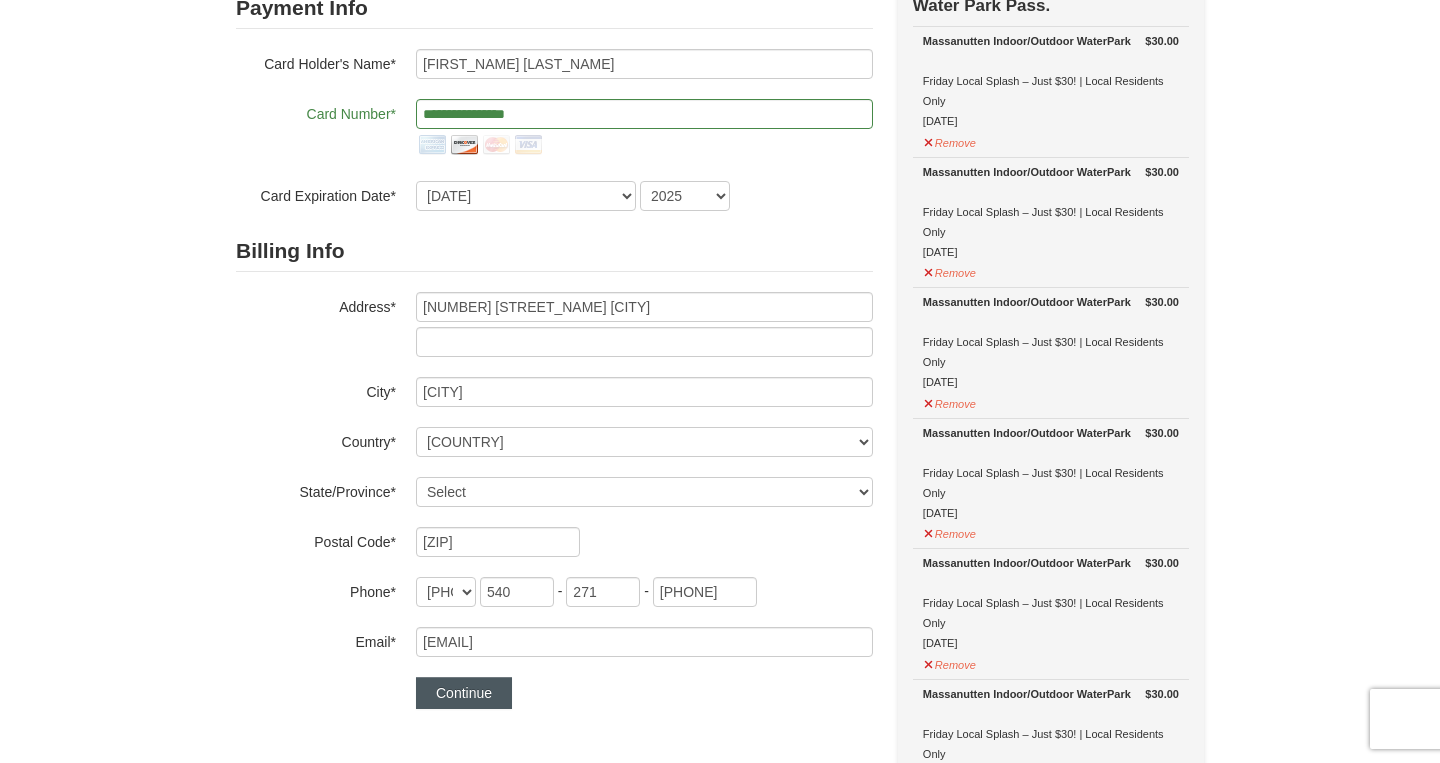 click on "Continue" at bounding box center (464, 693) 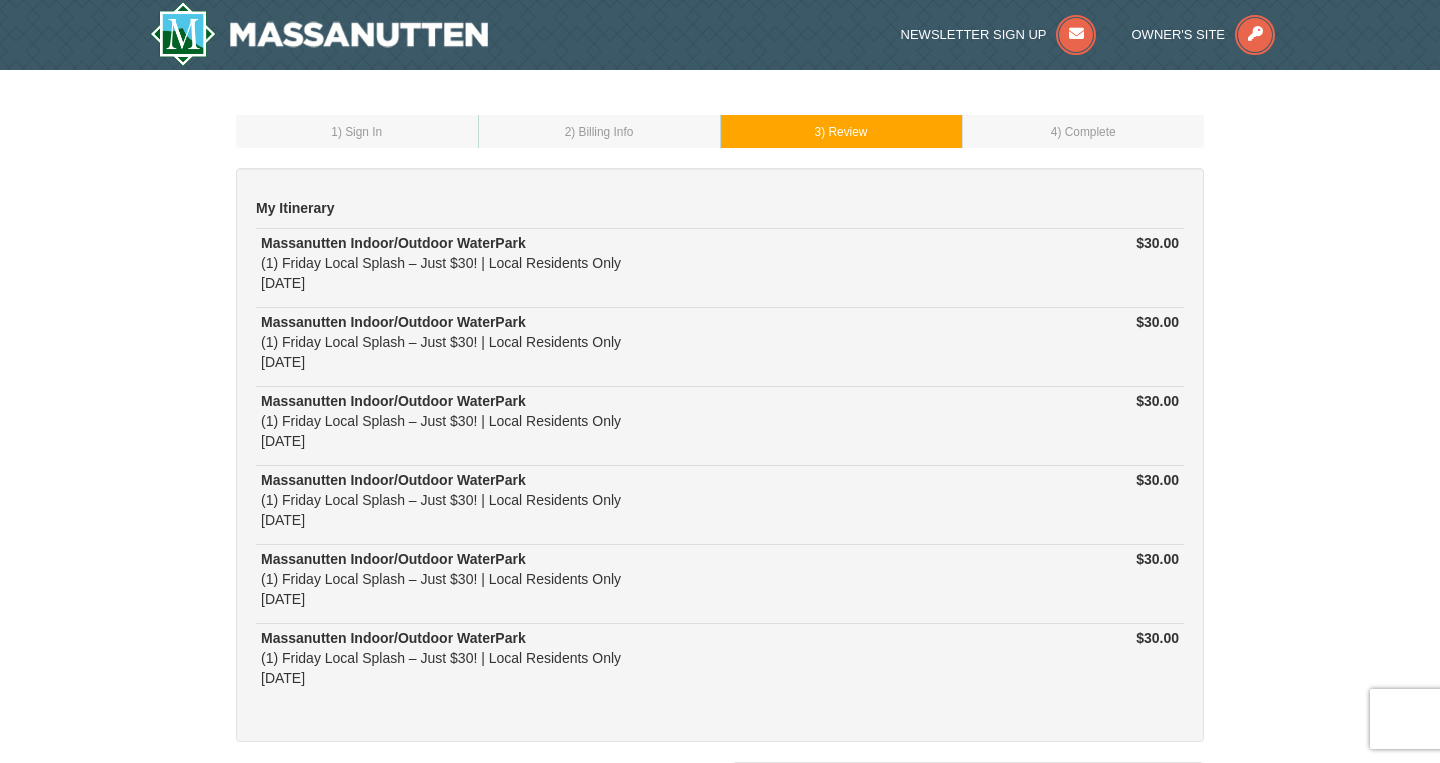 scroll, scrollTop: 0, scrollLeft: 0, axis: both 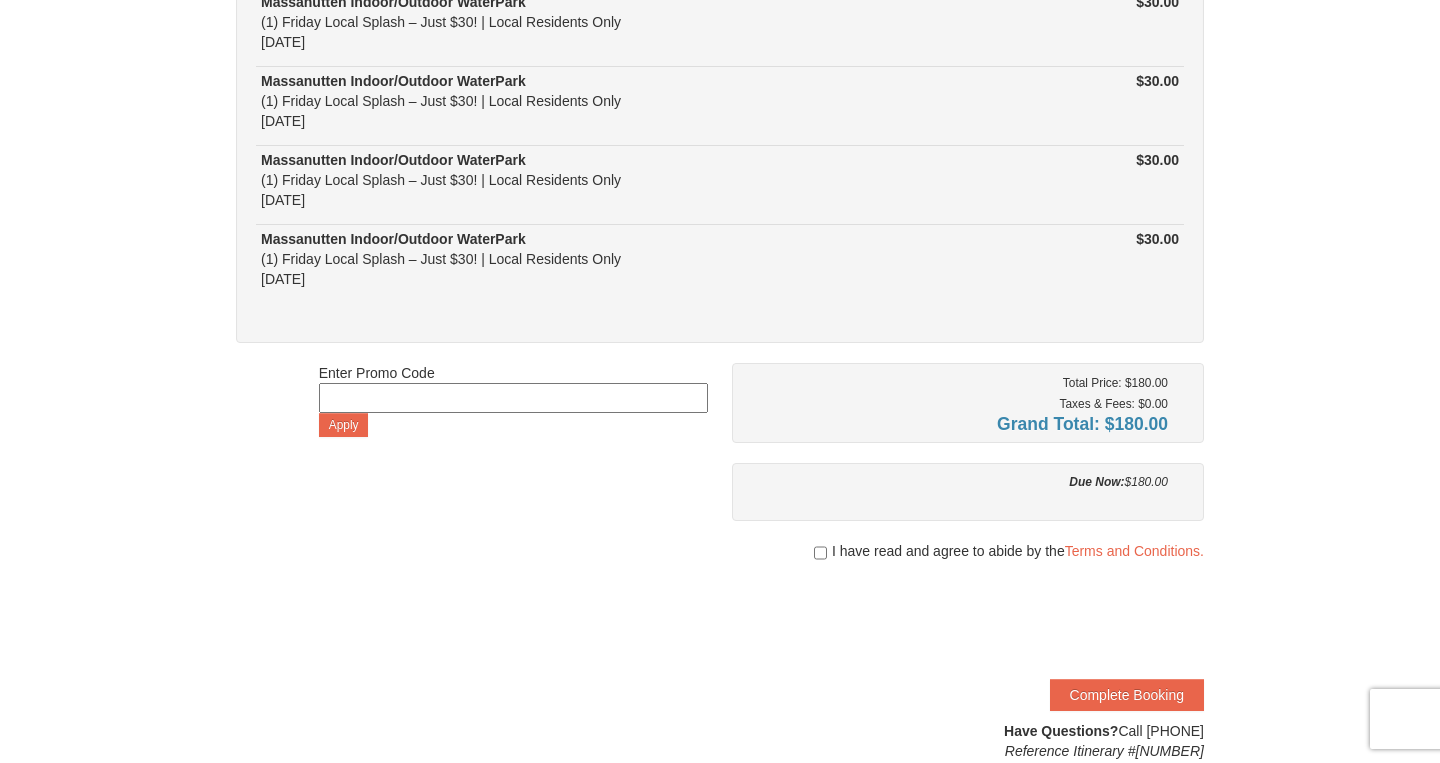 click at bounding box center (820, 553) 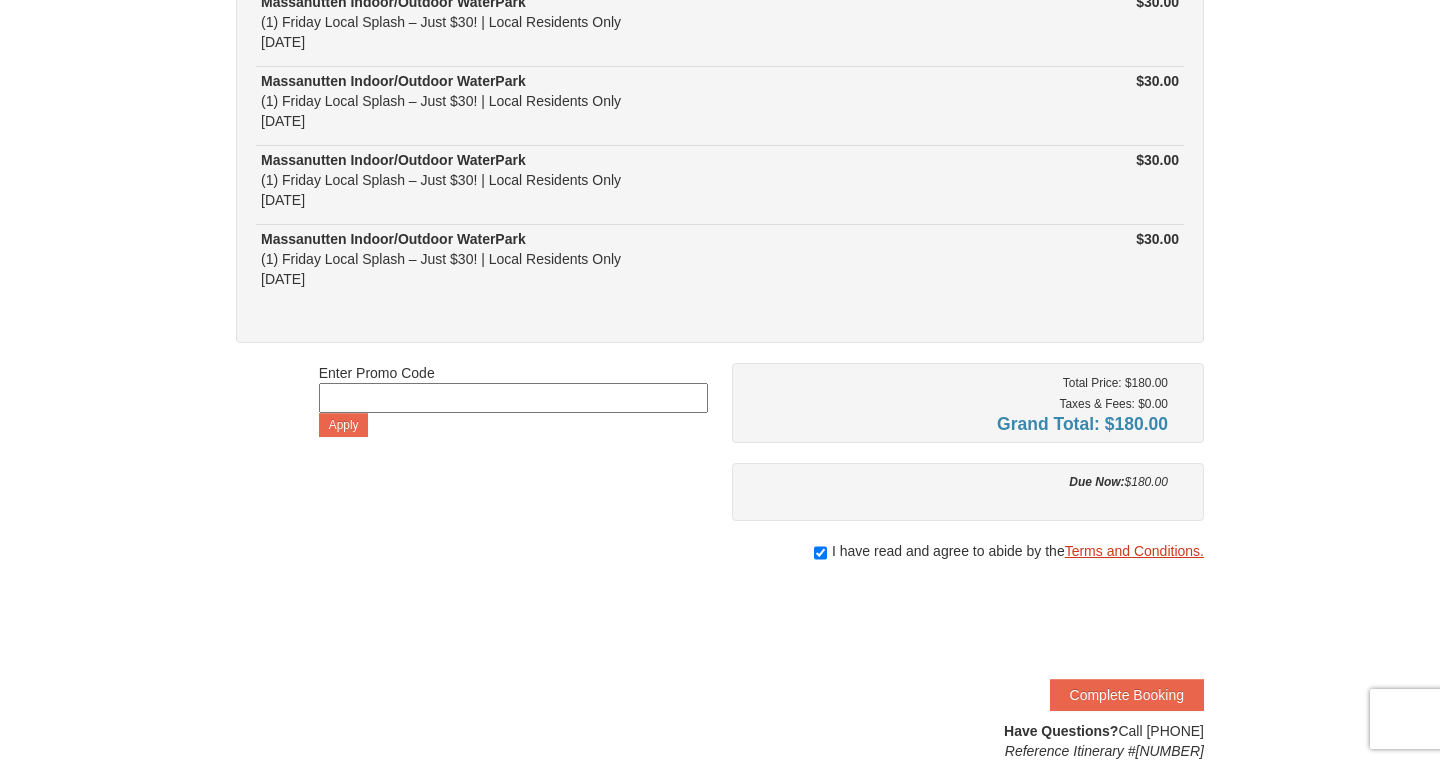 click on "Terms and Conditions." at bounding box center [1134, 551] 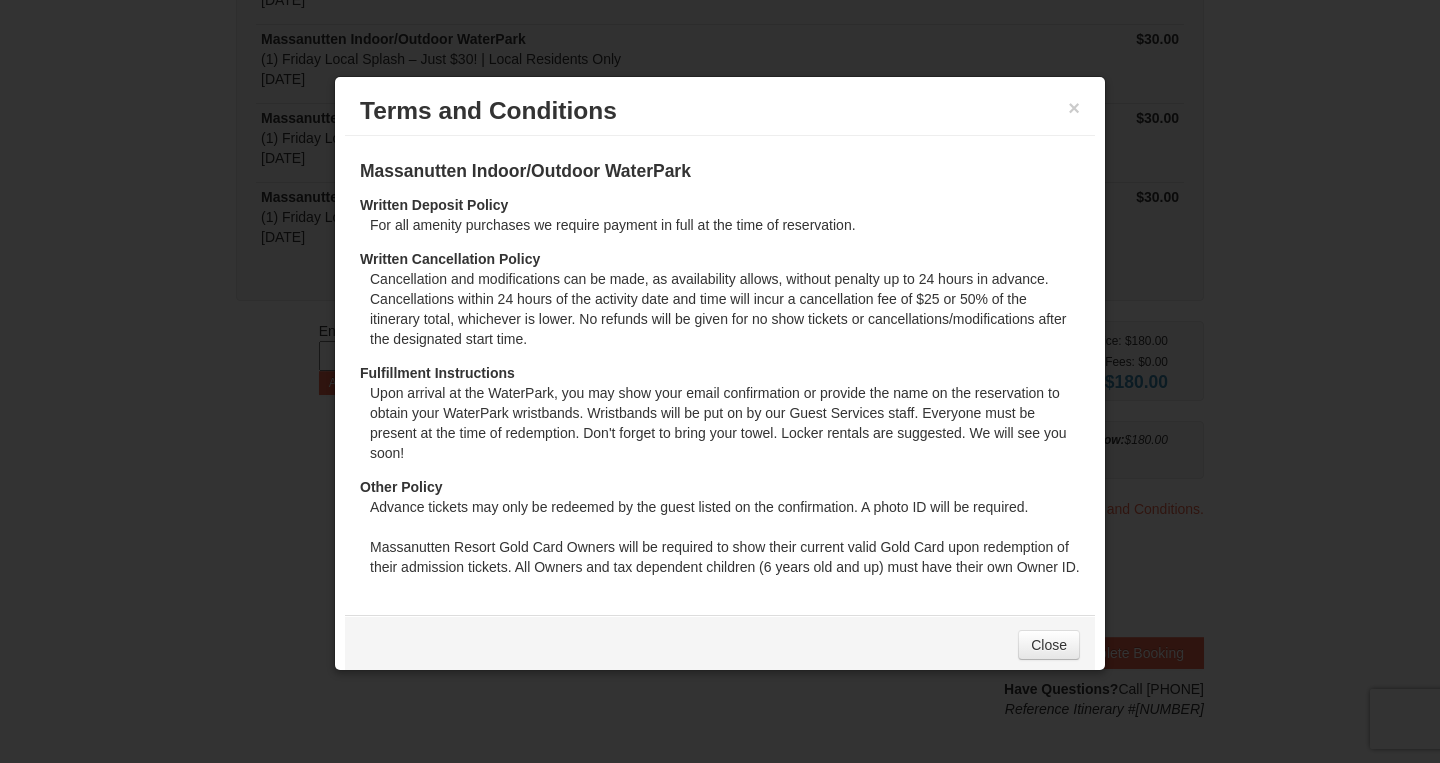scroll, scrollTop: 449, scrollLeft: 0, axis: vertical 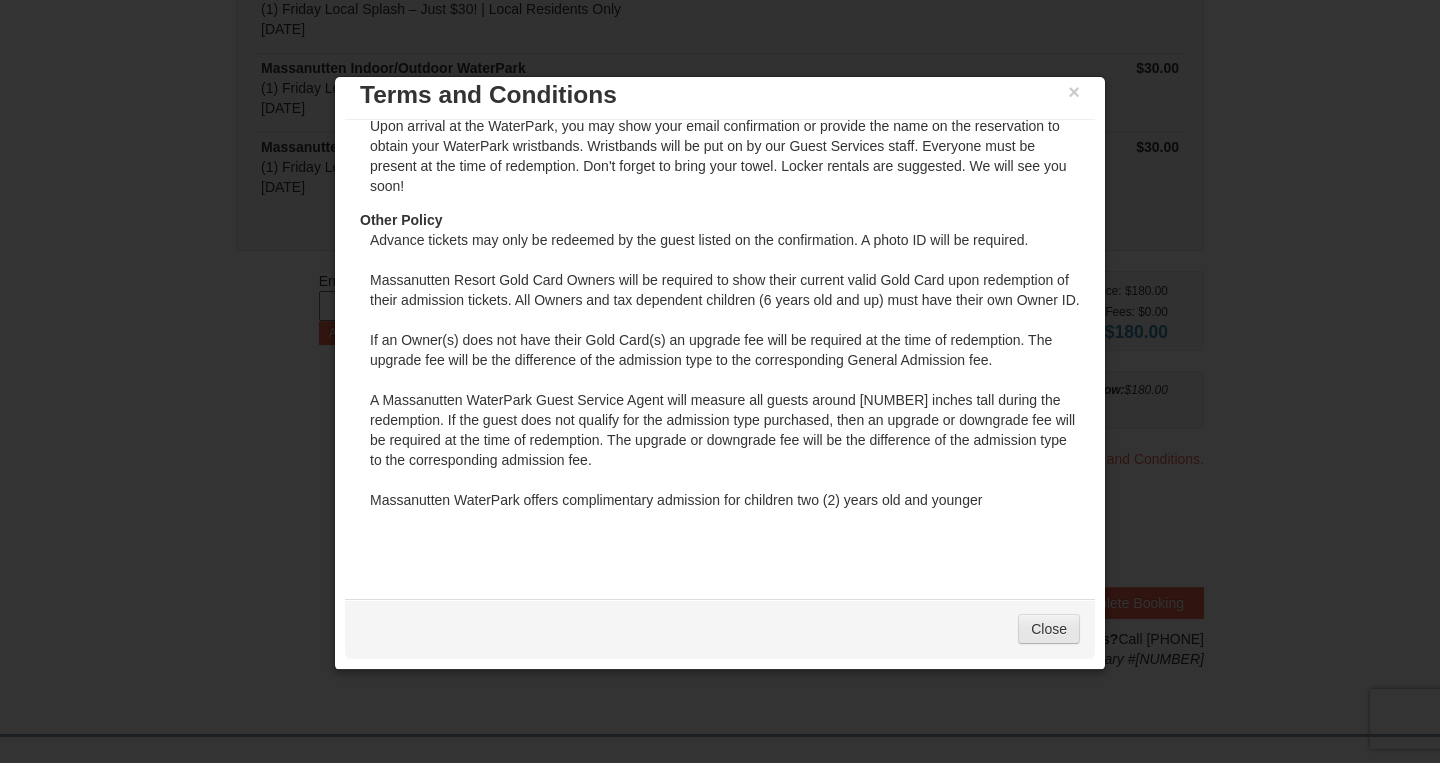 click on "Close" at bounding box center (1049, 629) 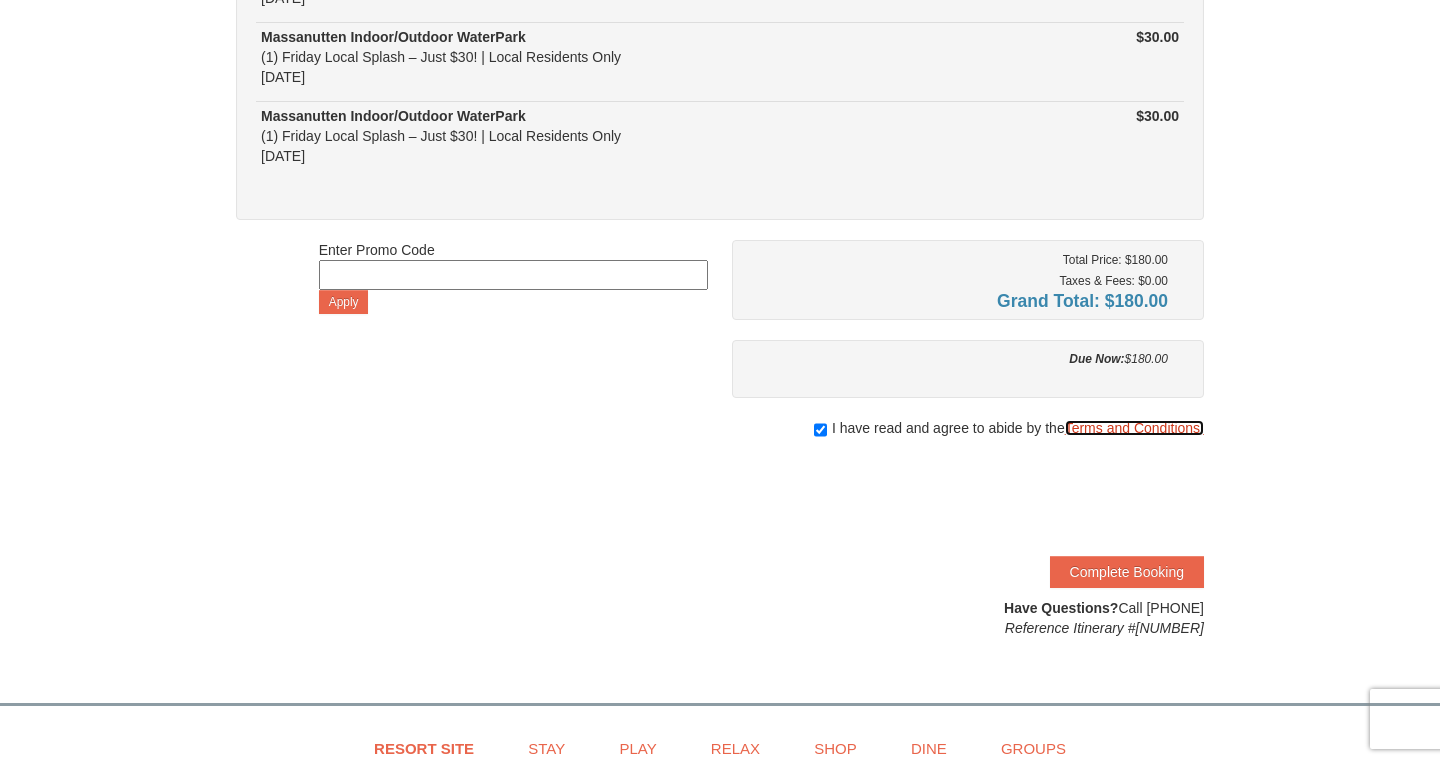 scroll, scrollTop: 535, scrollLeft: 0, axis: vertical 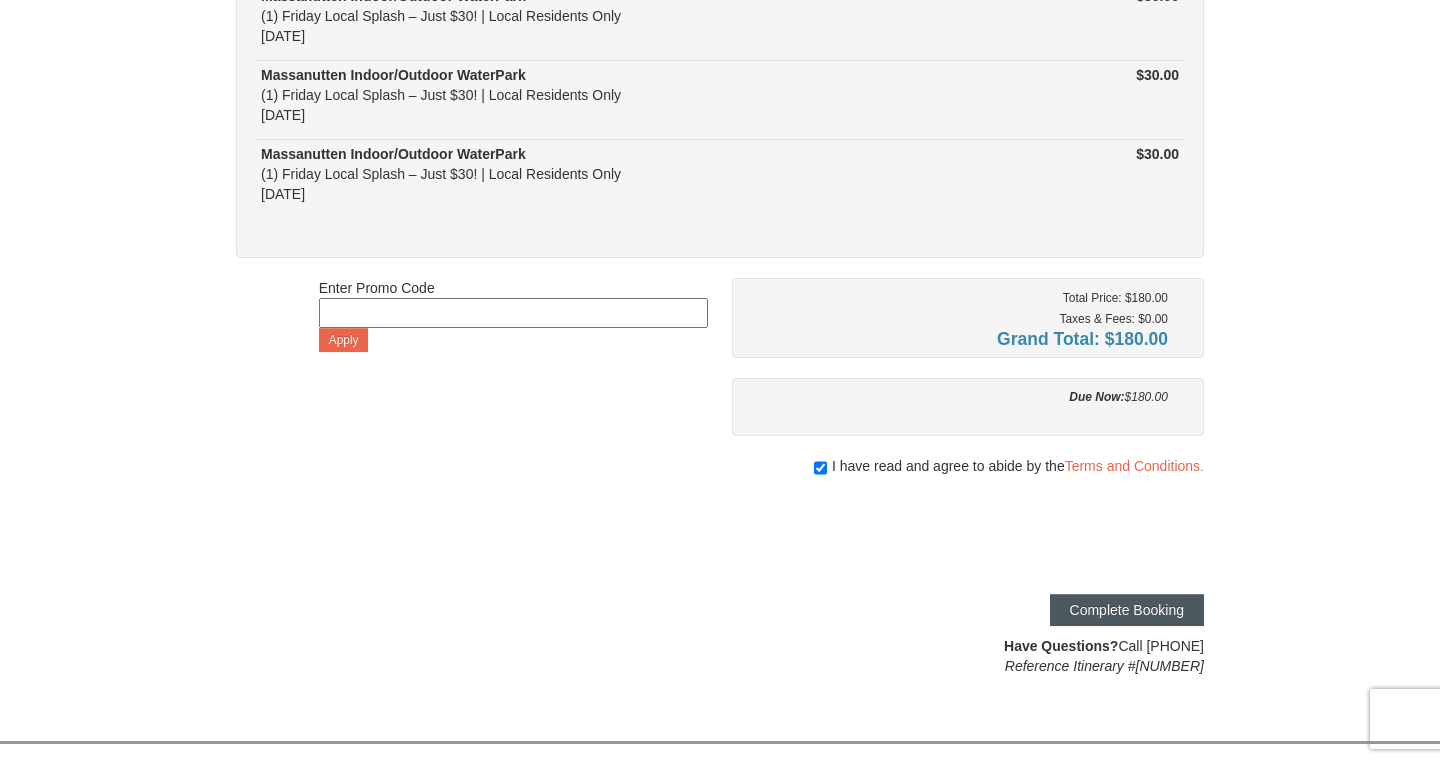 click on "Complete Booking" at bounding box center (1127, 610) 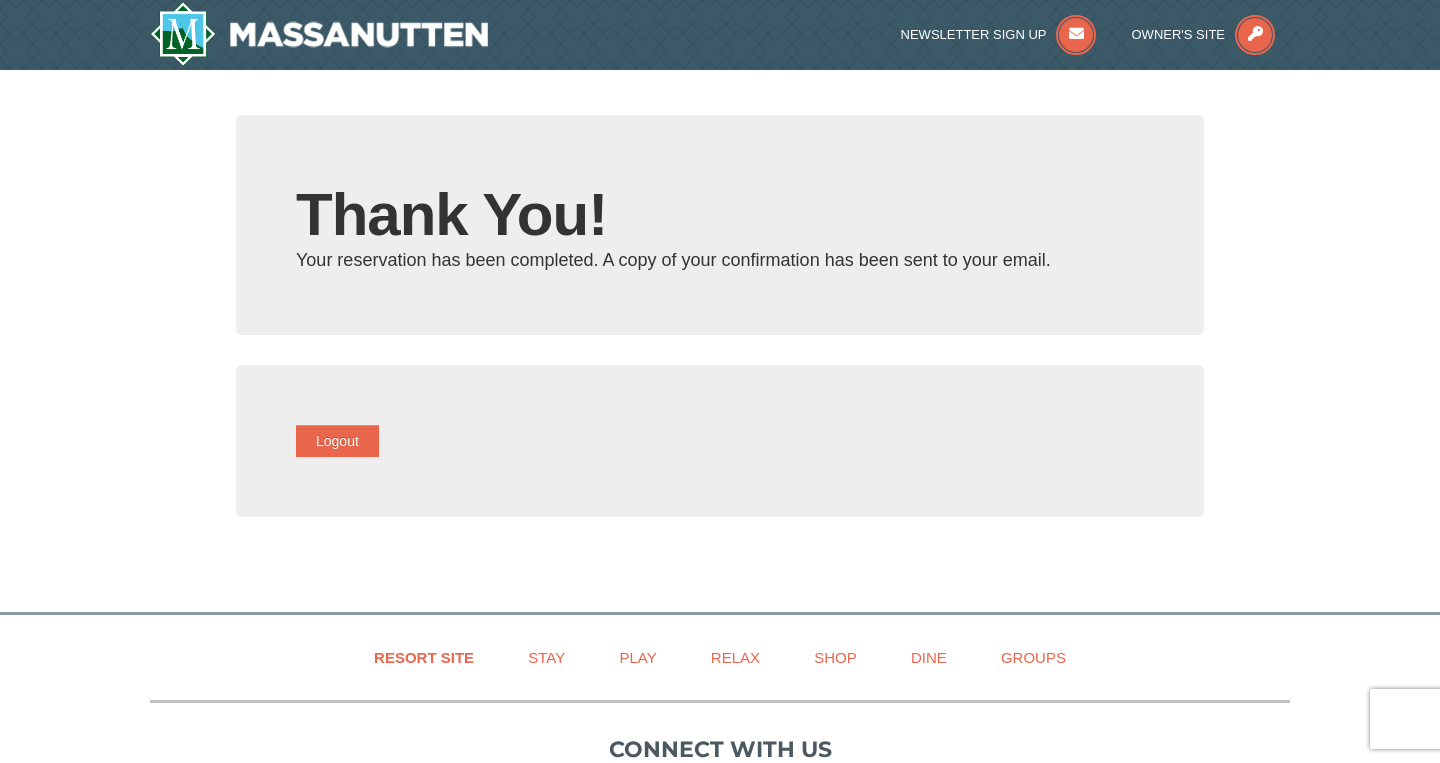 scroll, scrollTop: 0, scrollLeft: 0, axis: both 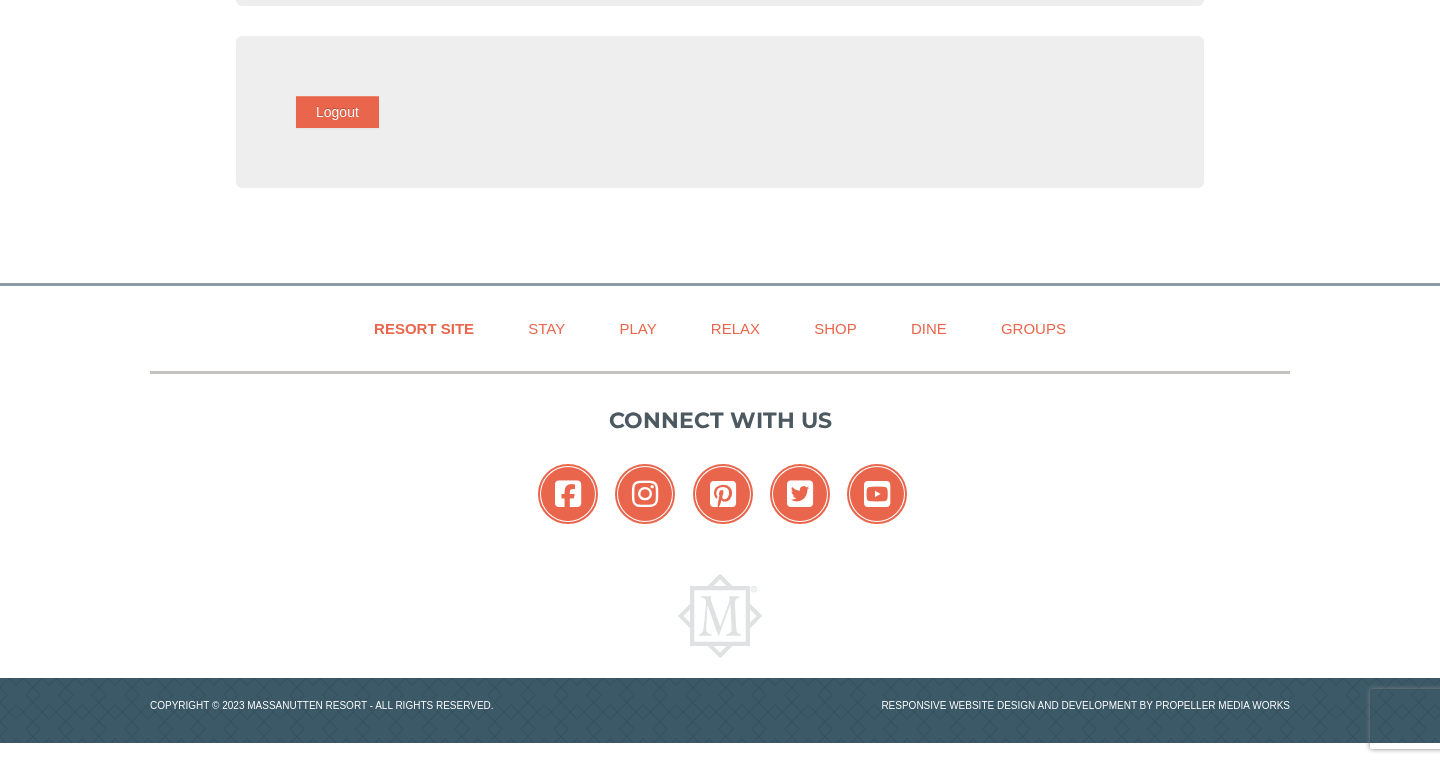 type on "[USERNAME]@[EXAMPLE.COM]" 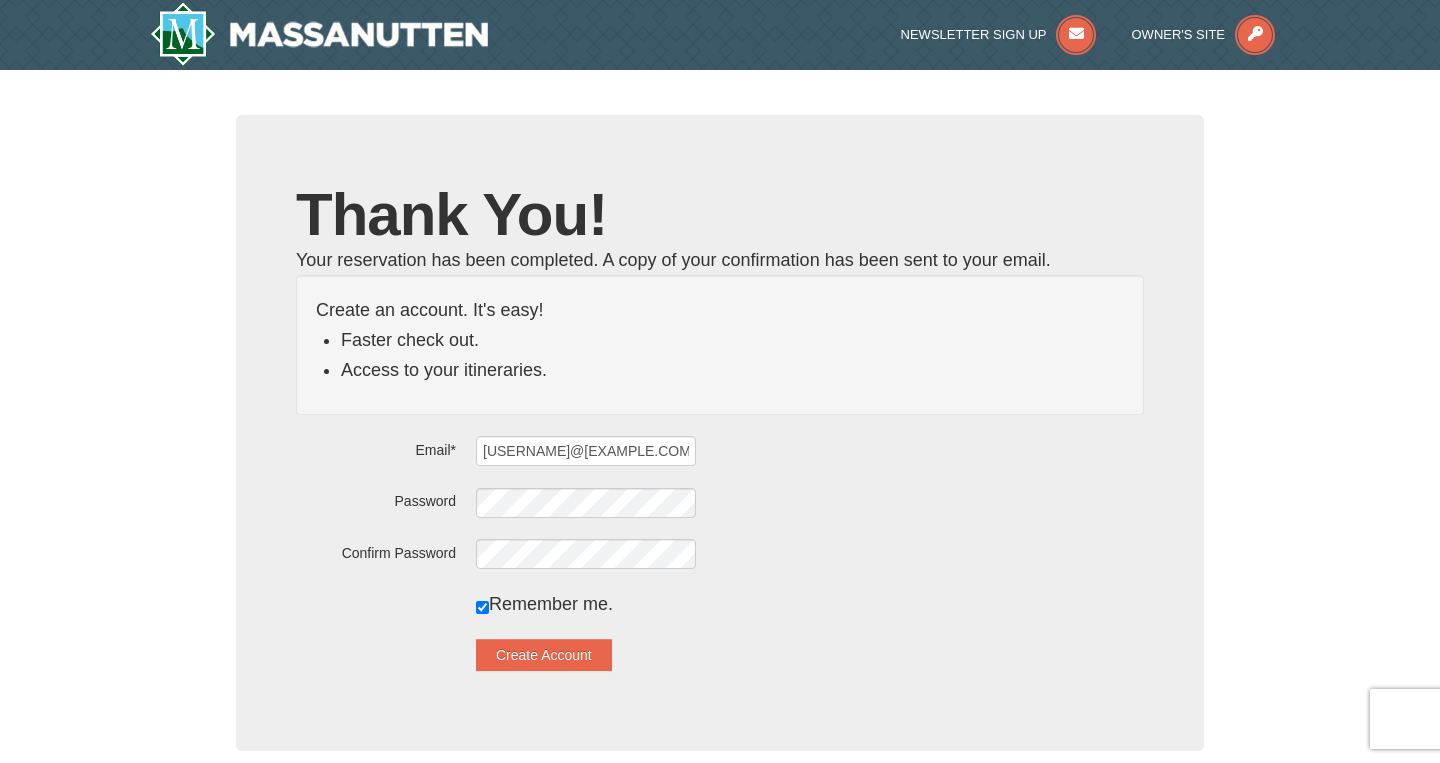 scroll, scrollTop: 0, scrollLeft: 0, axis: both 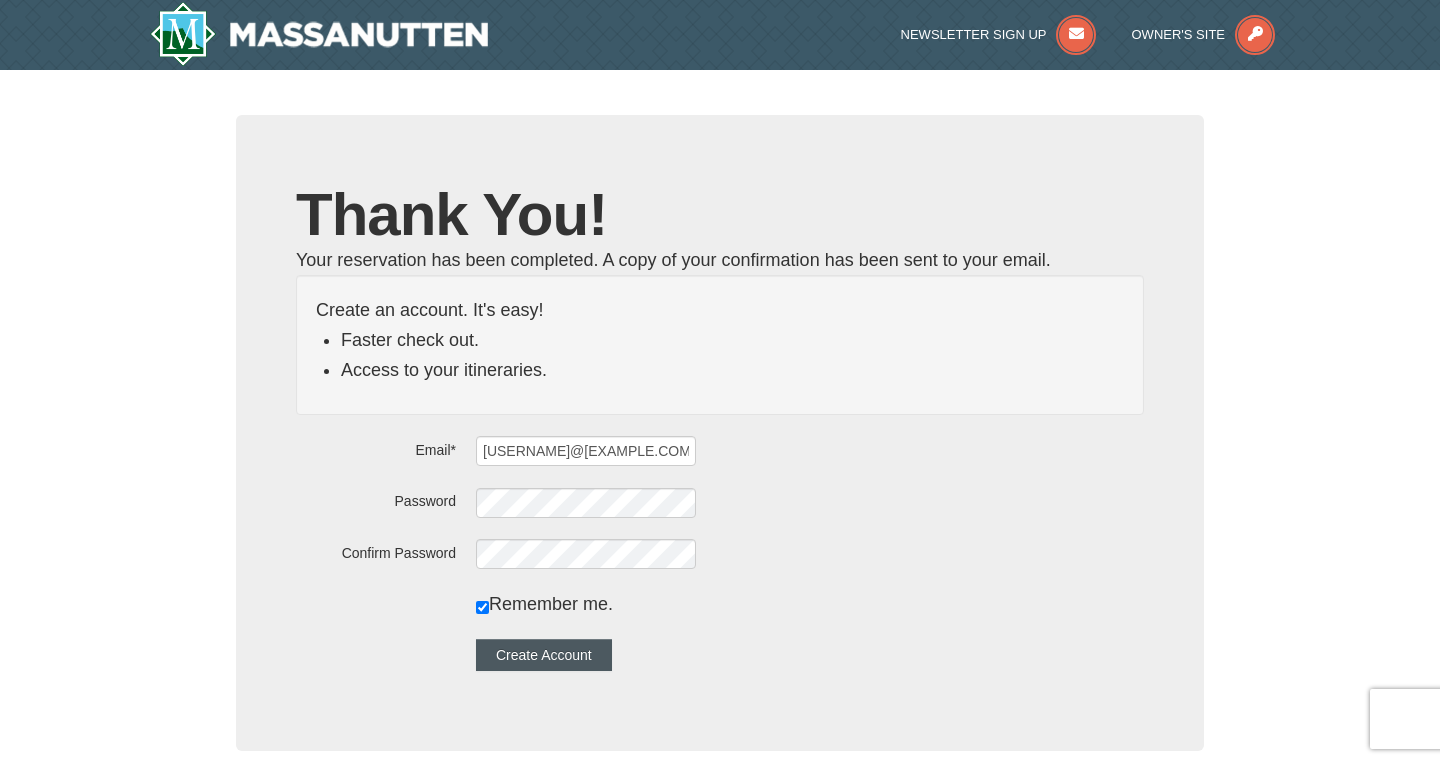 click on "Create Account" at bounding box center (544, 655) 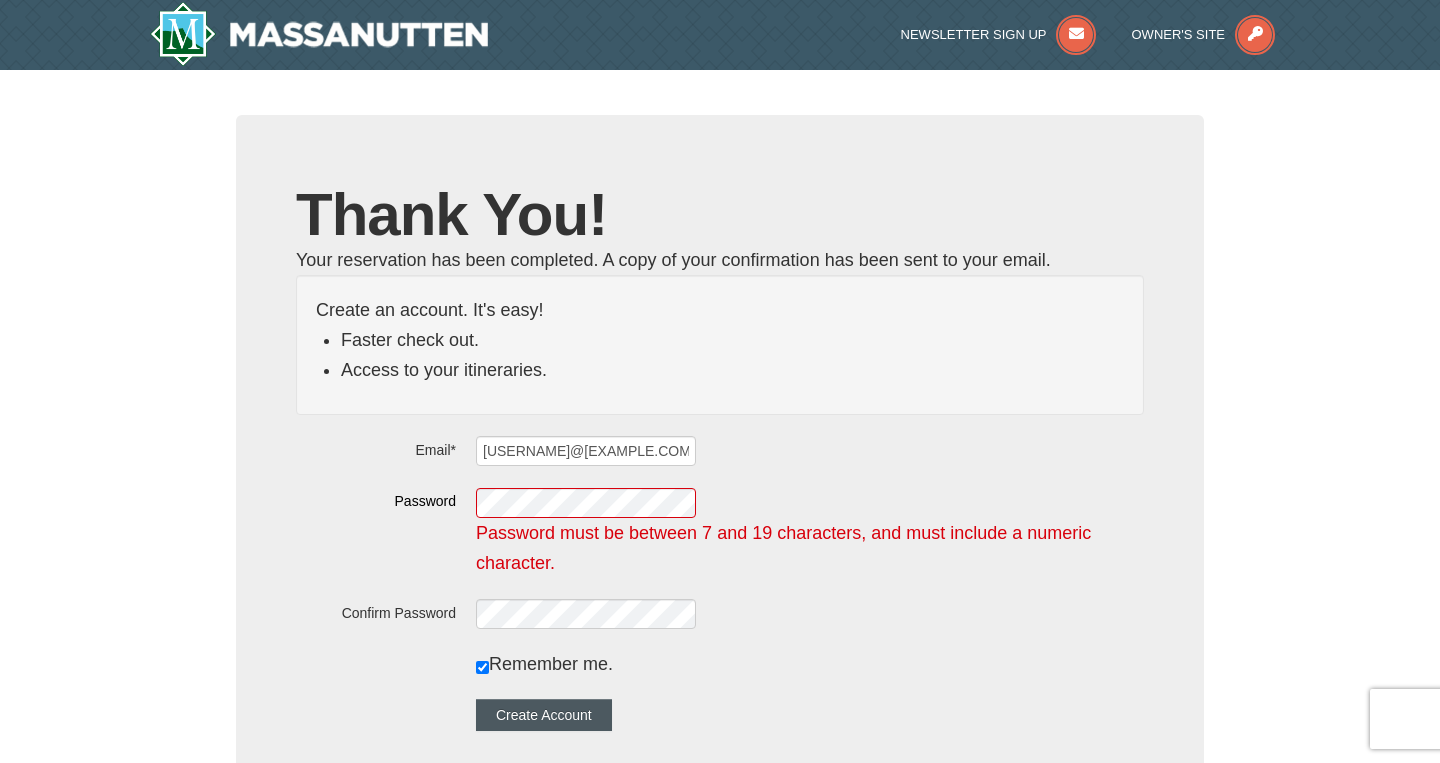 click on "Create Account" at bounding box center (544, 715) 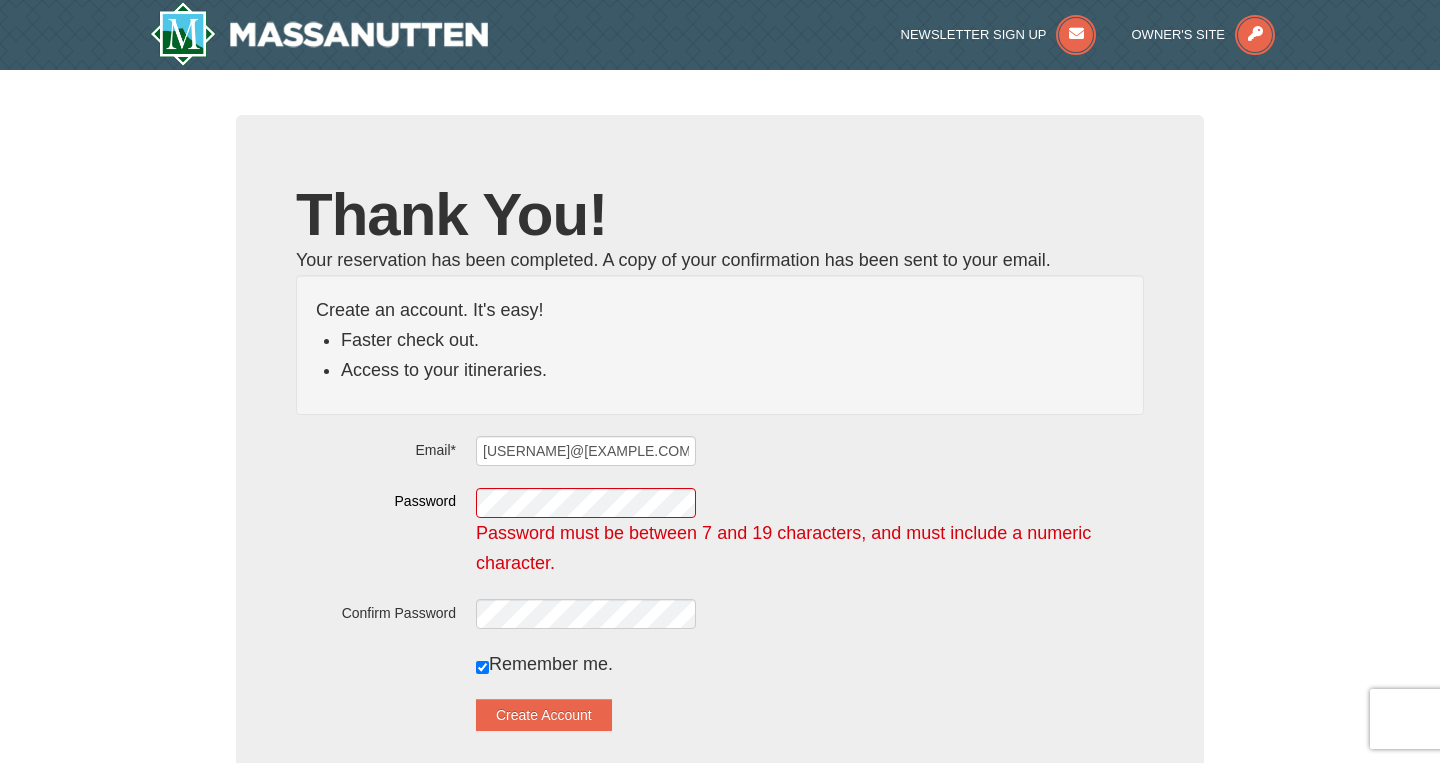 click on "Remember me." at bounding box center [810, 664] 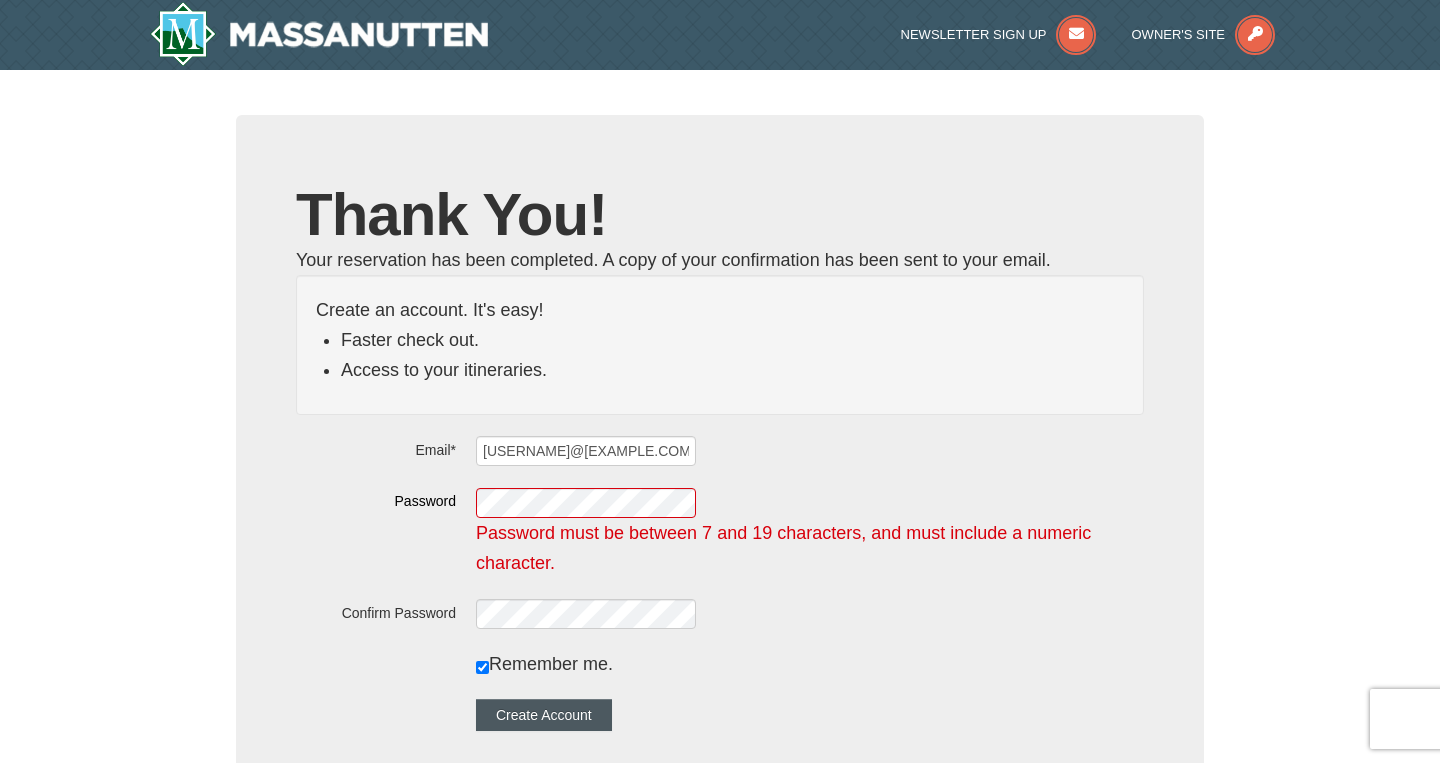 click on "Create Account" at bounding box center [544, 715] 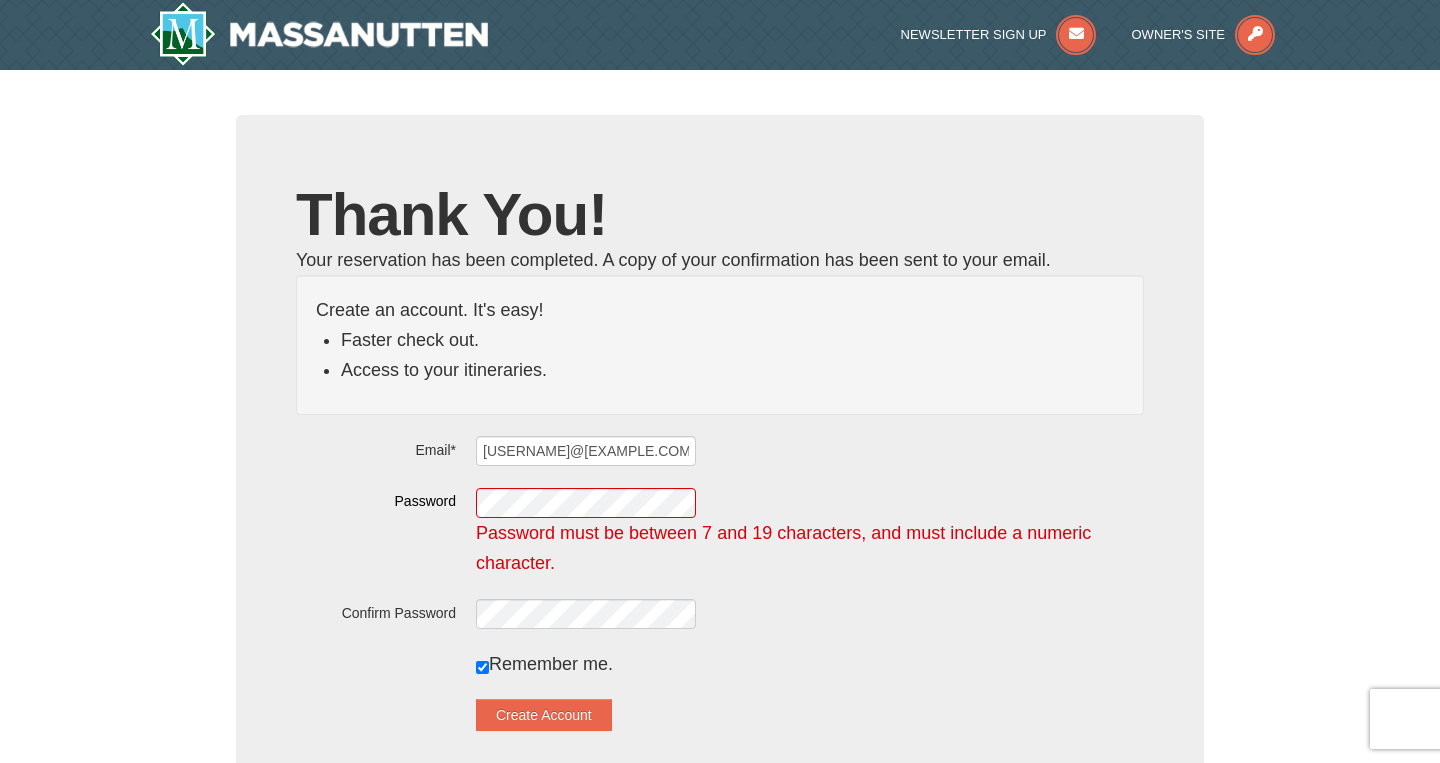 scroll, scrollTop: 0, scrollLeft: 0, axis: both 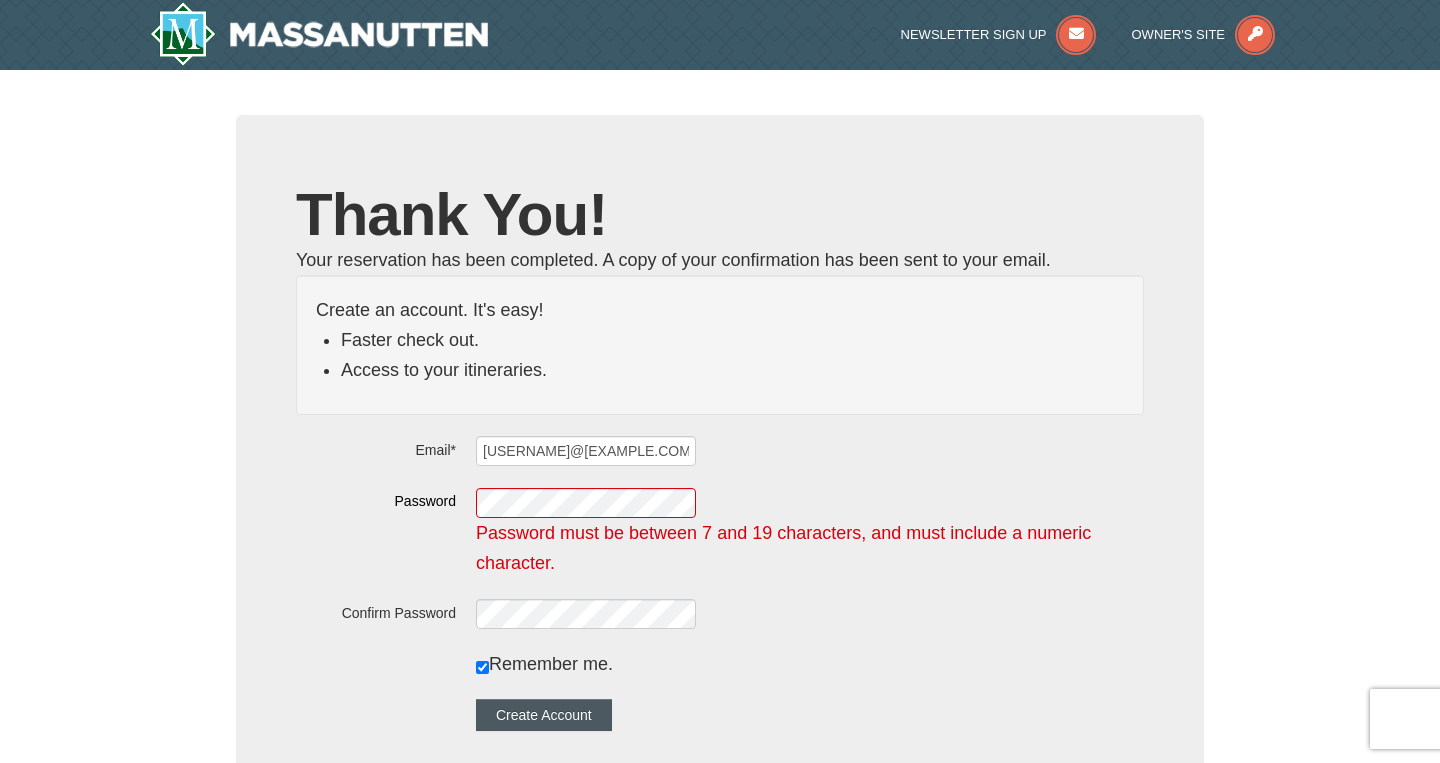 click on "Create Account" at bounding box center (544, 715) 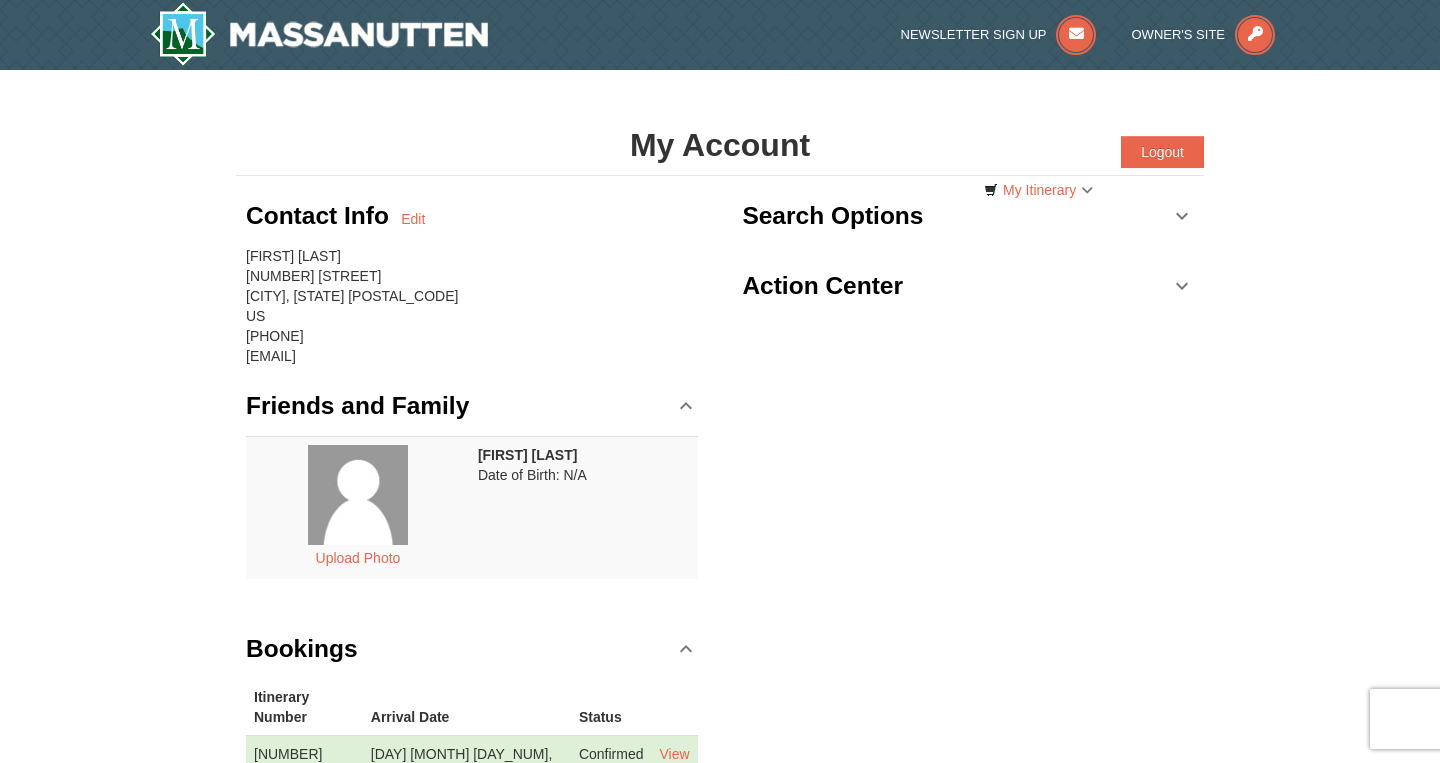 scroll, scrollTop: 0, scrollLeft: 0, axis: both 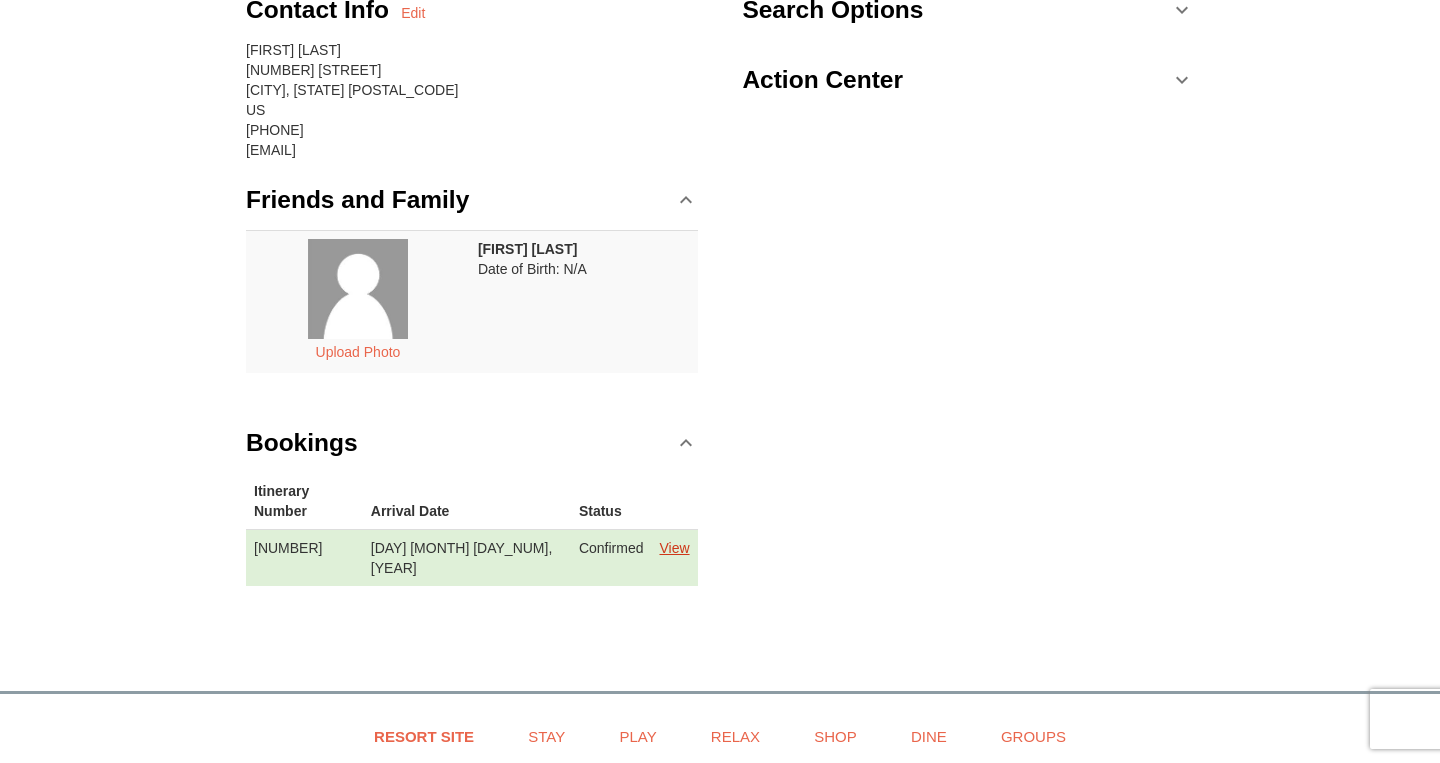 click on "View" at bounding box center [674, 548] 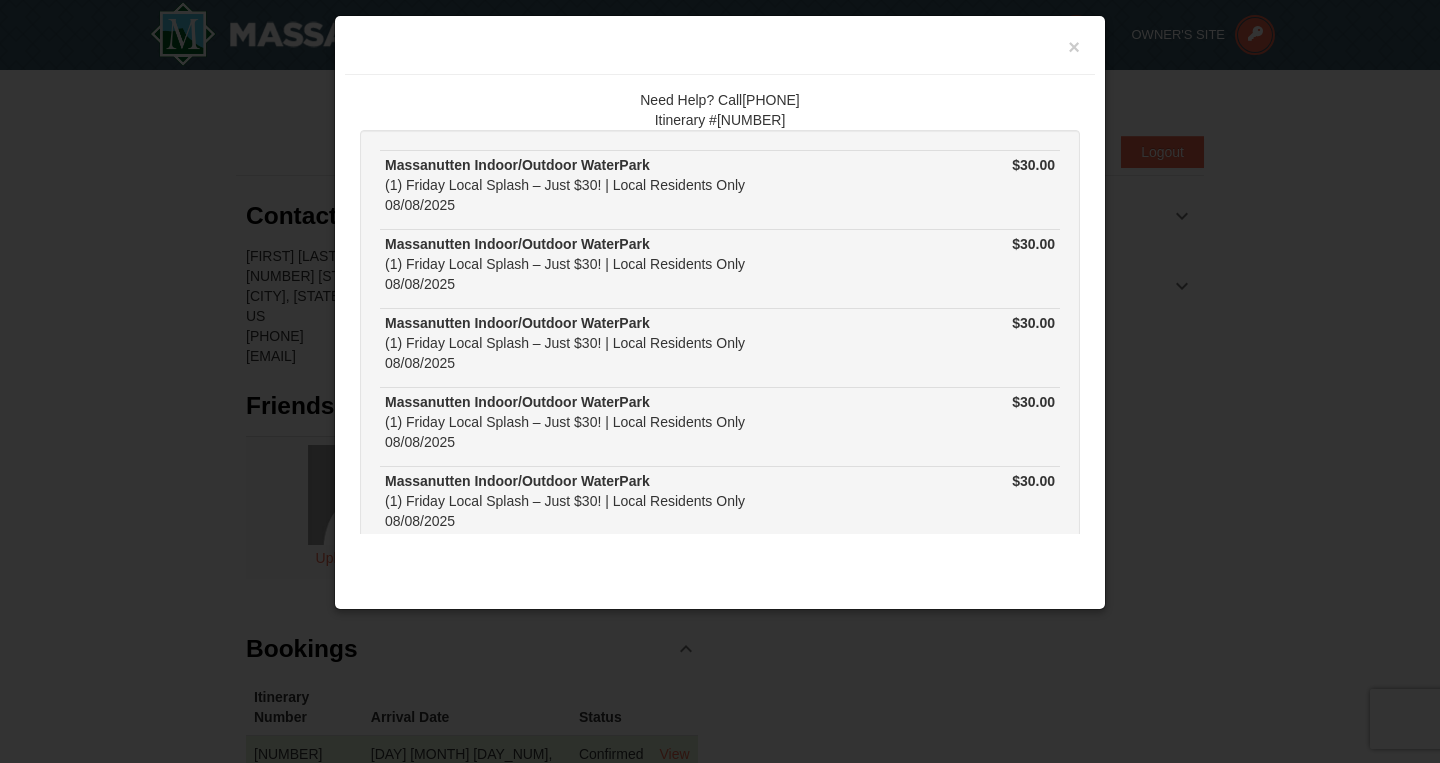 scroll, scrollTop: -7, scrollLeft: 0, axis: vertical 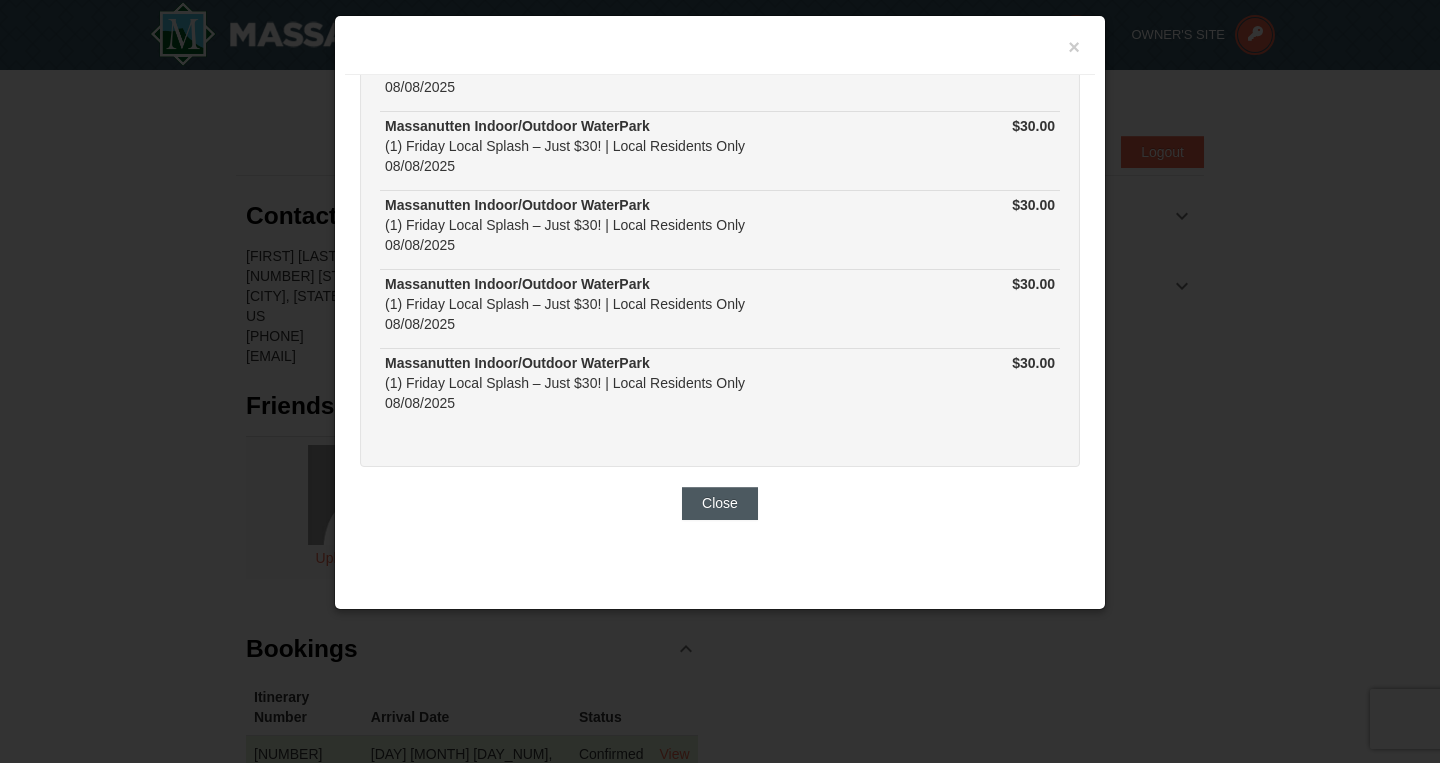 click on "Close" at bounding box center (720, 503) 